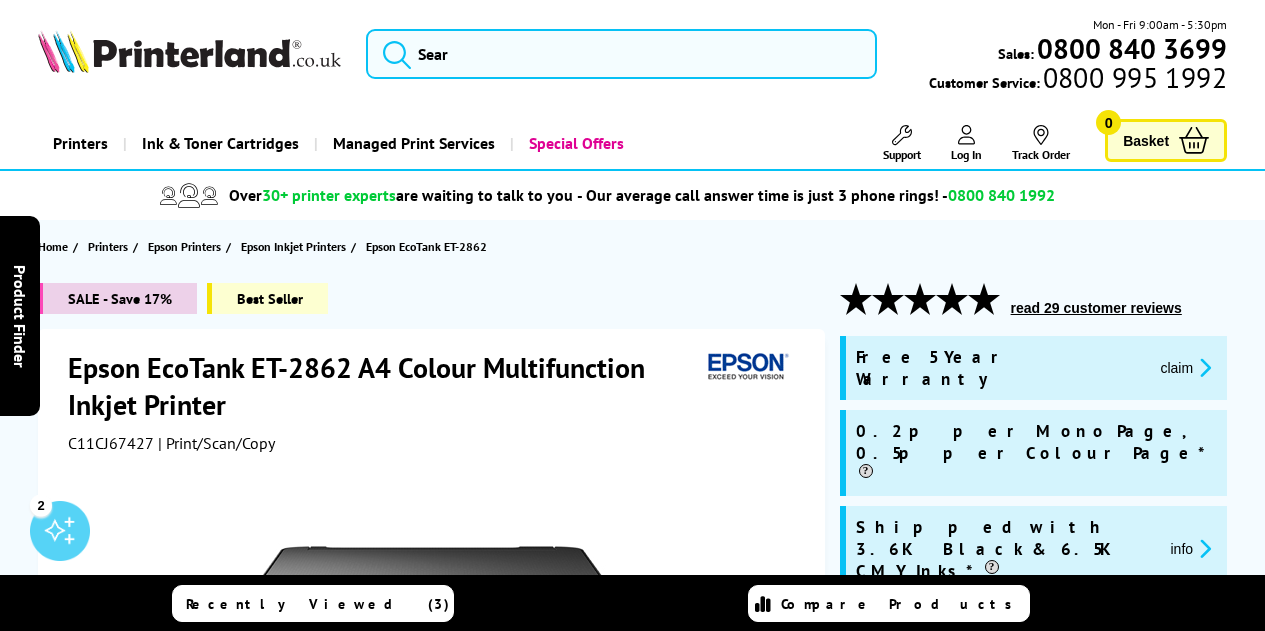scroll, scrollTop: 0, scrollLeft: 0, axis: both 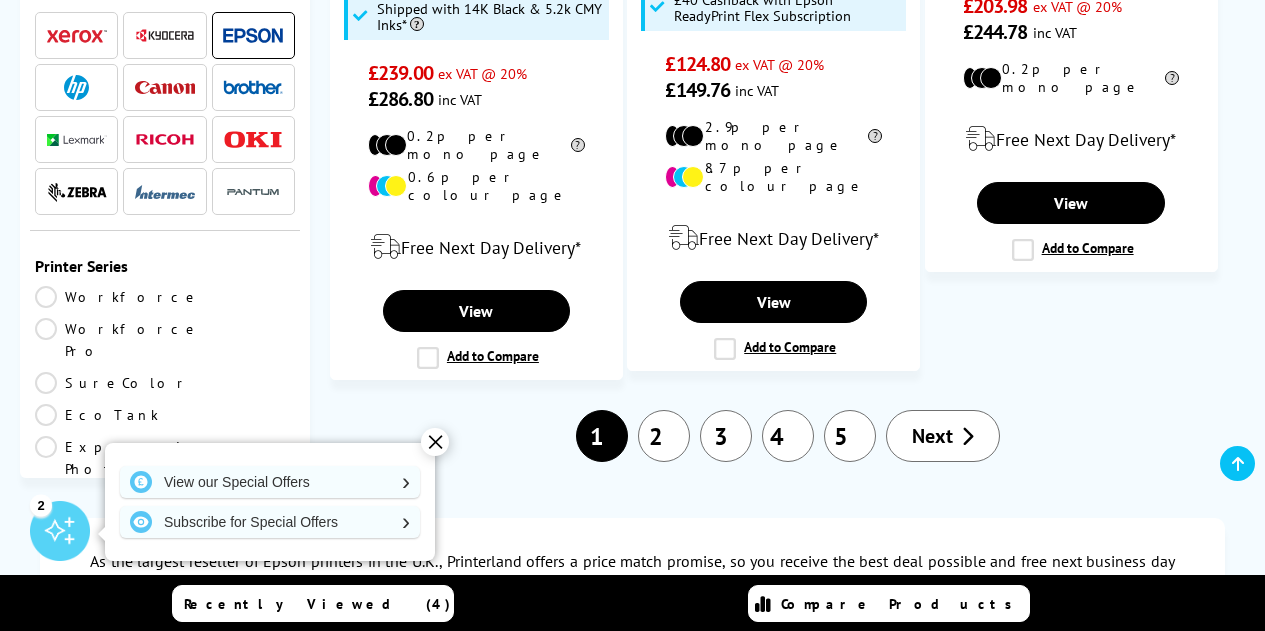 click on "2" at bounding box center (664, 436) 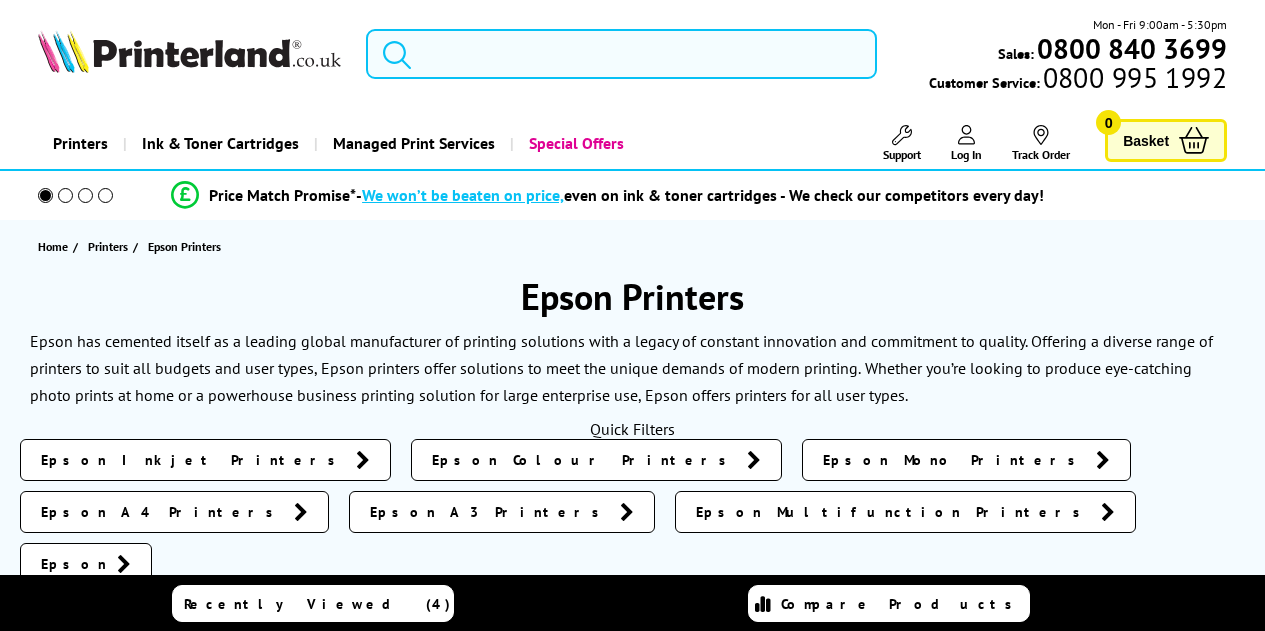 scroll, scrollTop: 0, scrollLeft: 0, axis: both 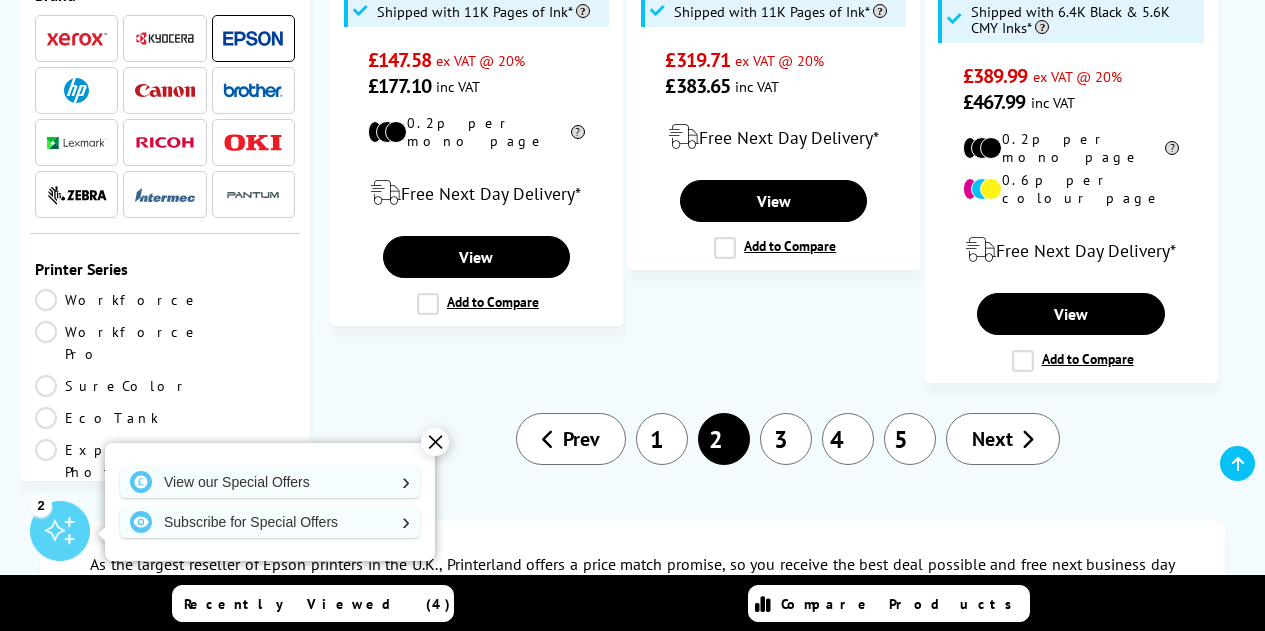 click on "3" at bounding box center (786, 439) 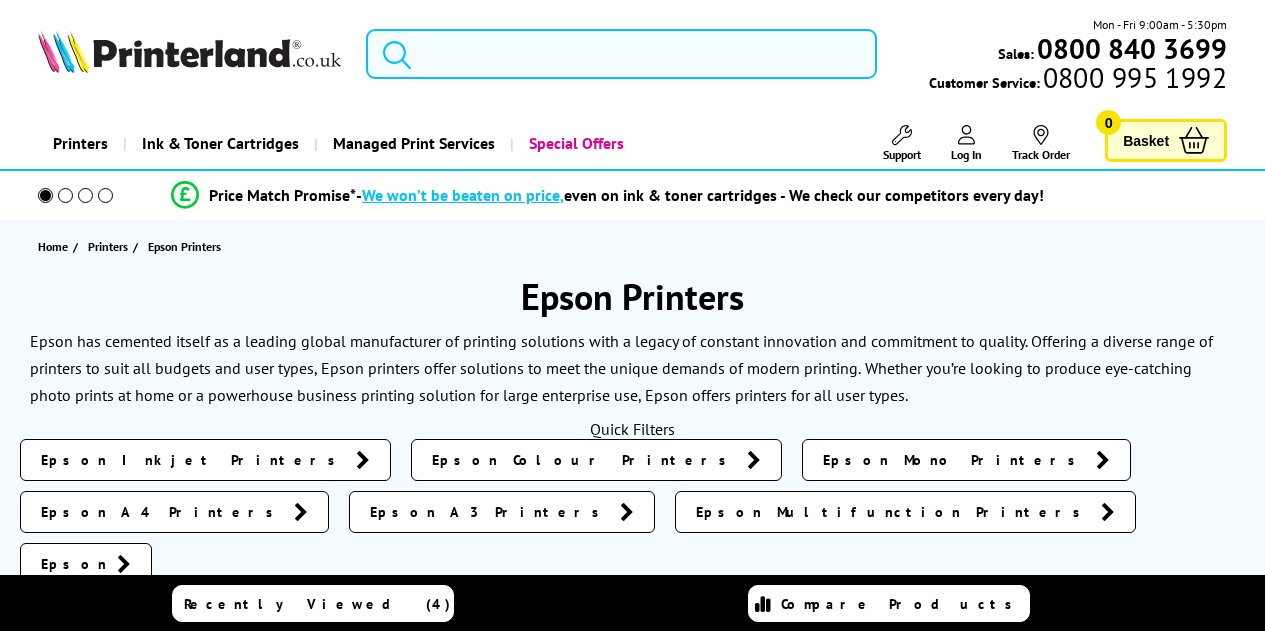 scroll, scrollTop: 0, scrollLeft: 0, axis: both 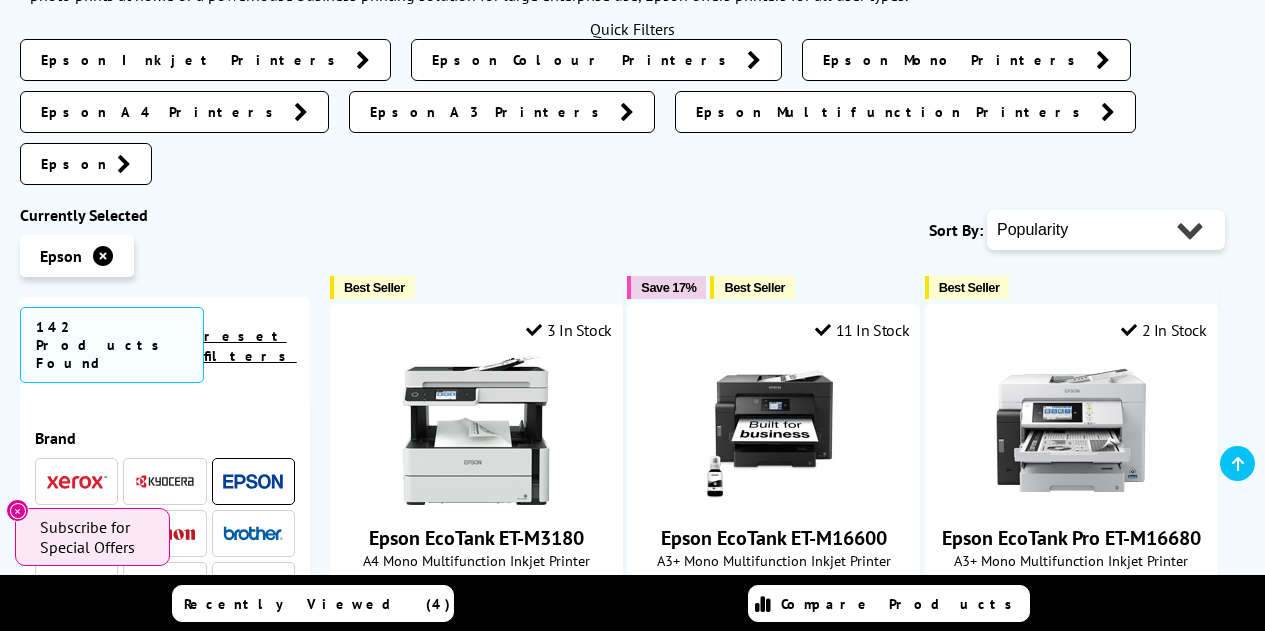 click on "Epson Inkjet Printers" at bounding box center (193, 60) 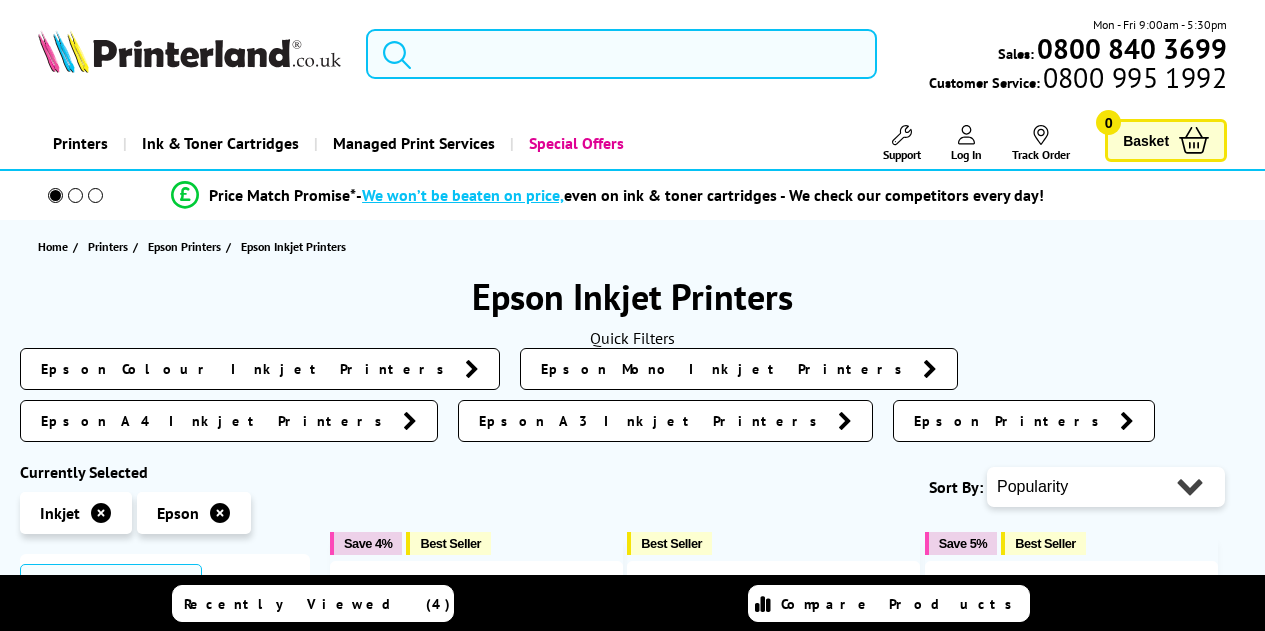 scroll, scrollTop: 0, scrollLeft: 0, axis: both 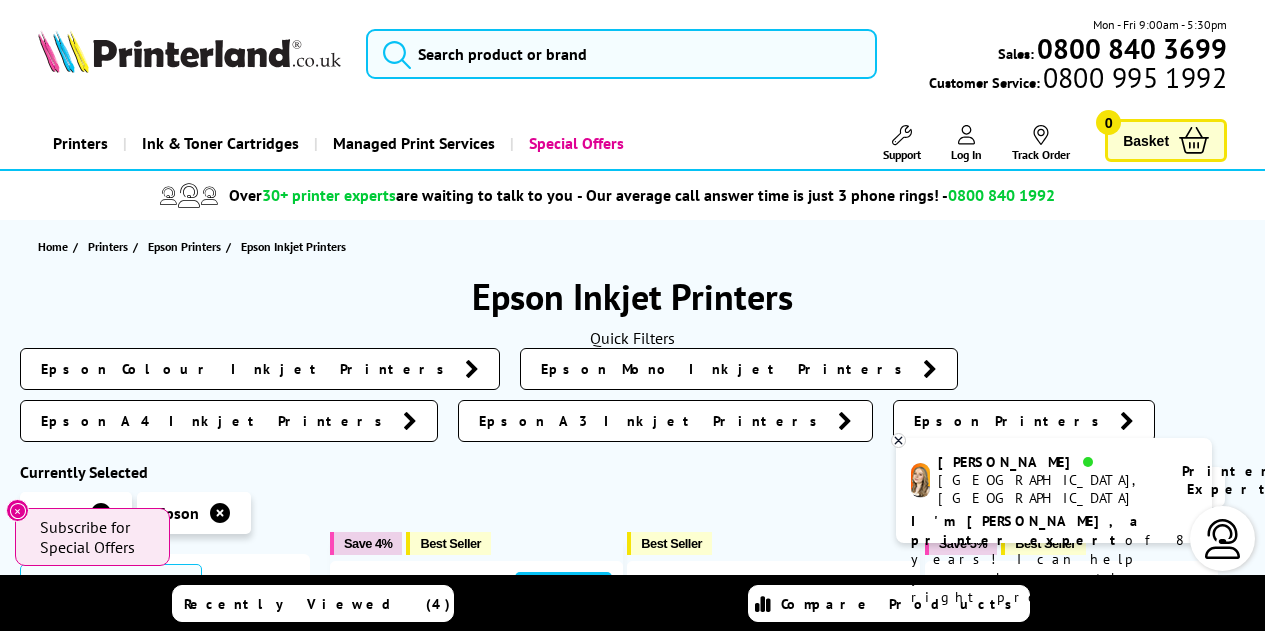 click on "Epson A4 Inkjet Printers" at bounding box center [217, 421] 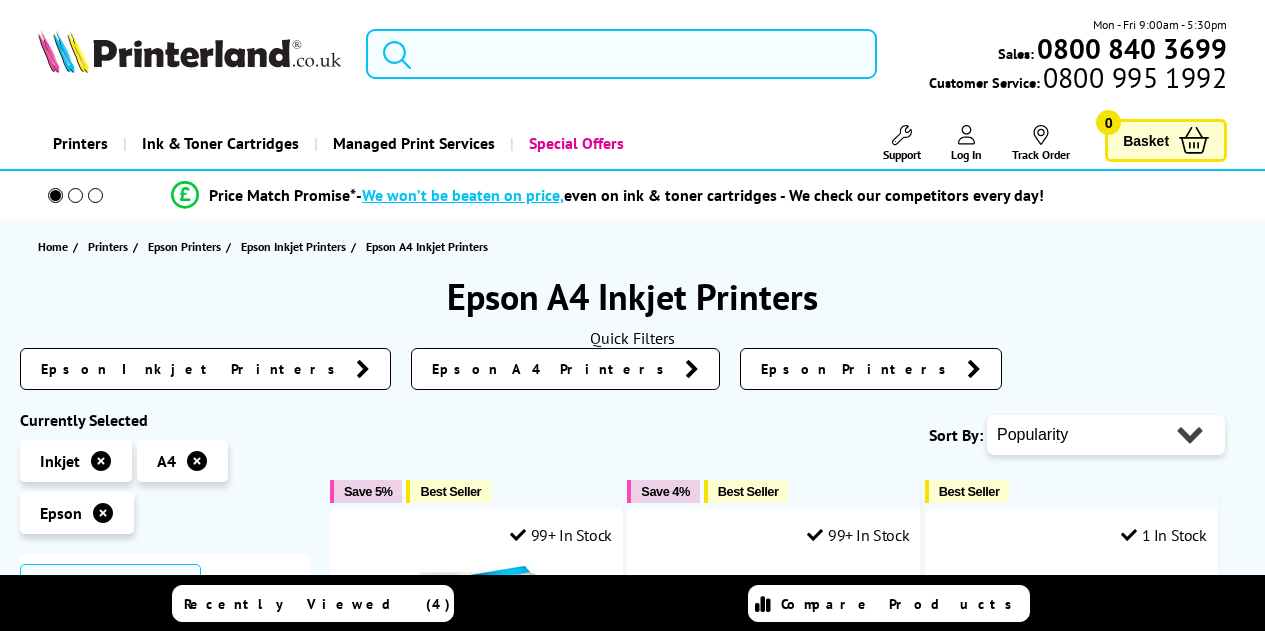 scroll, scrollTop: 0, scrollLeft: 0, axis: both 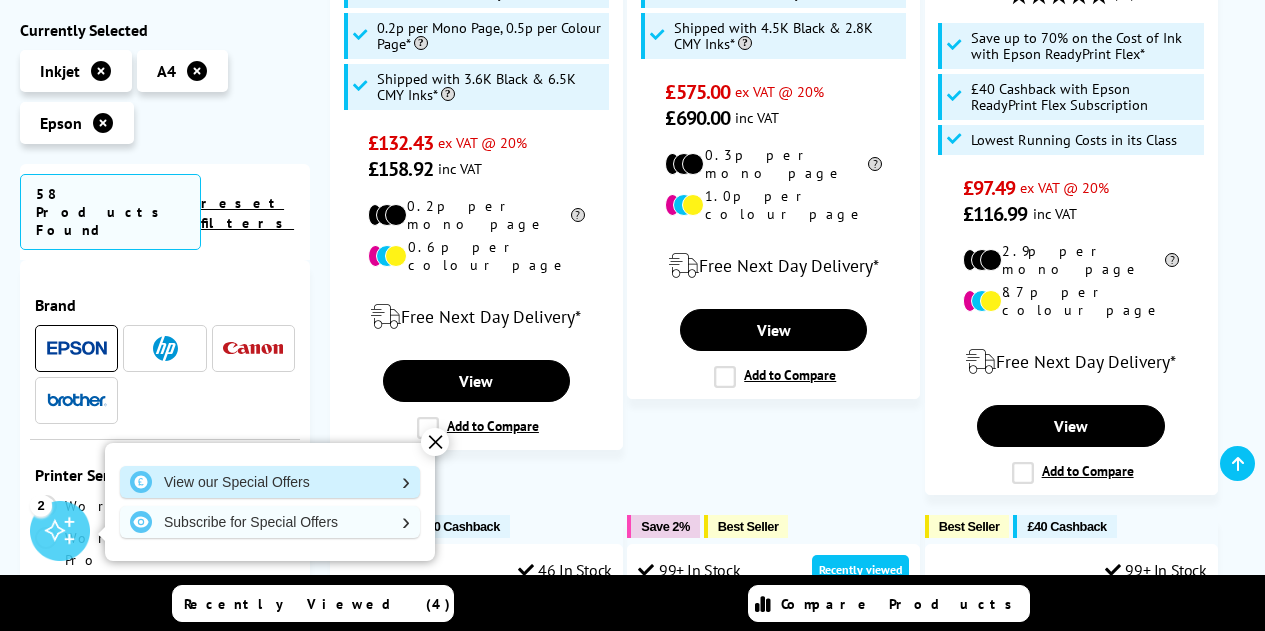 click on "View our Special Offers" at bounding box center (270, 482) 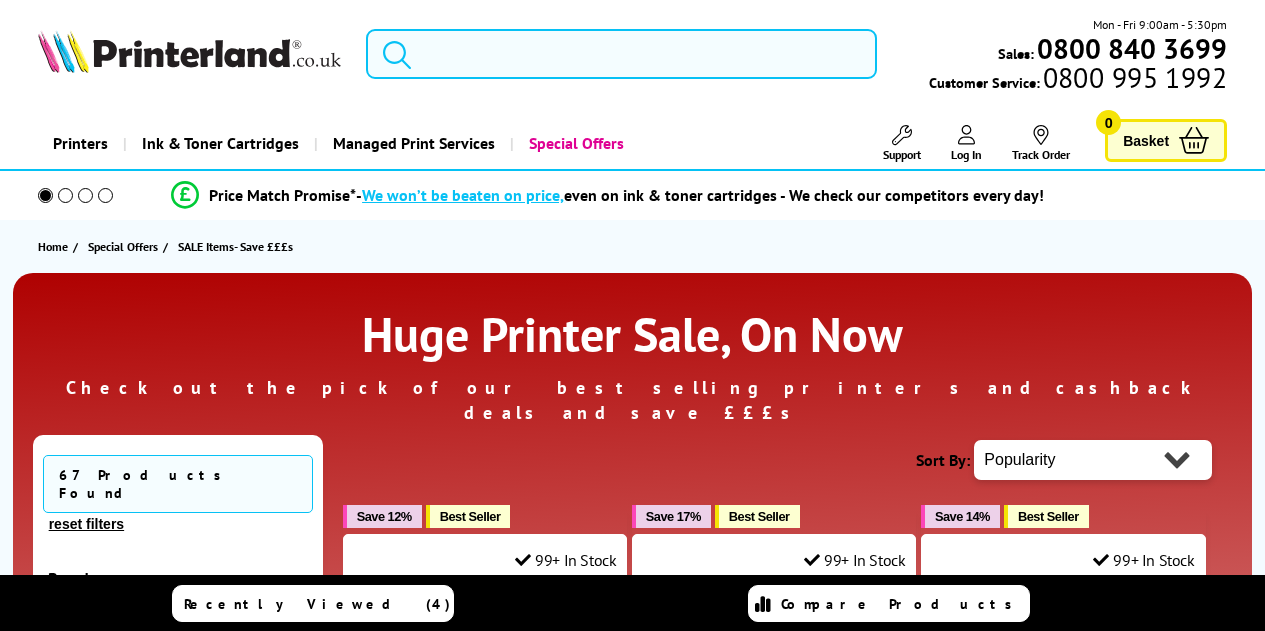scroll, scrollTop: 0, scrollLeft: 0, axis: both 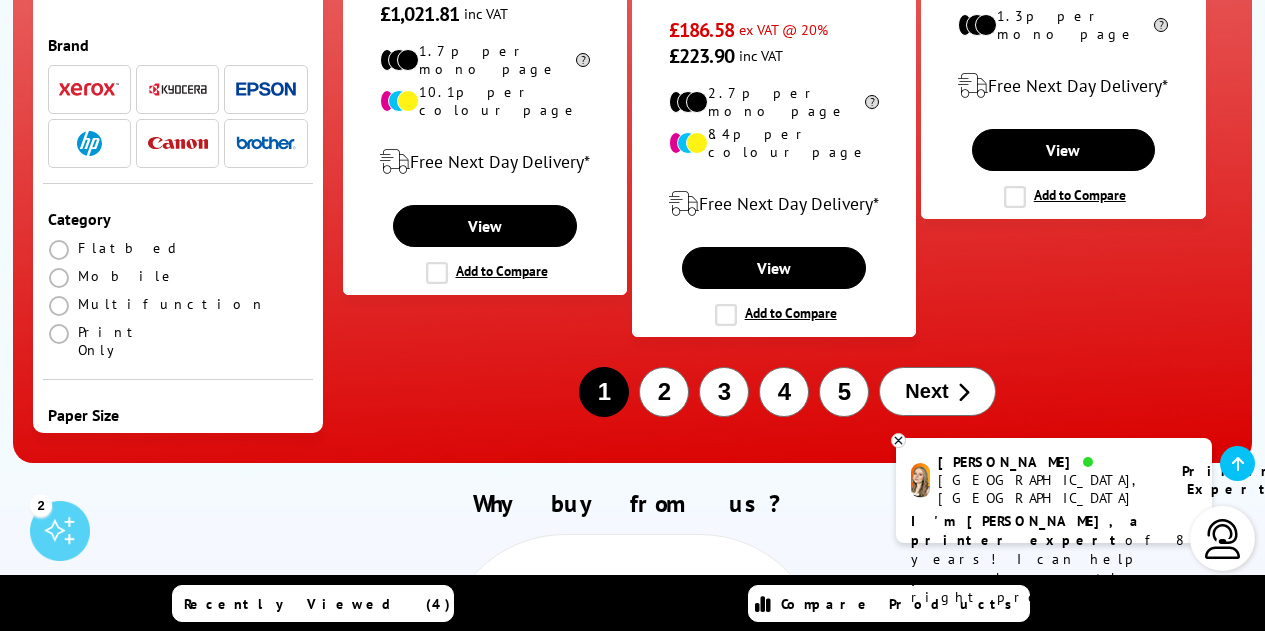 click on "Next" at bounding box center (926, 391) 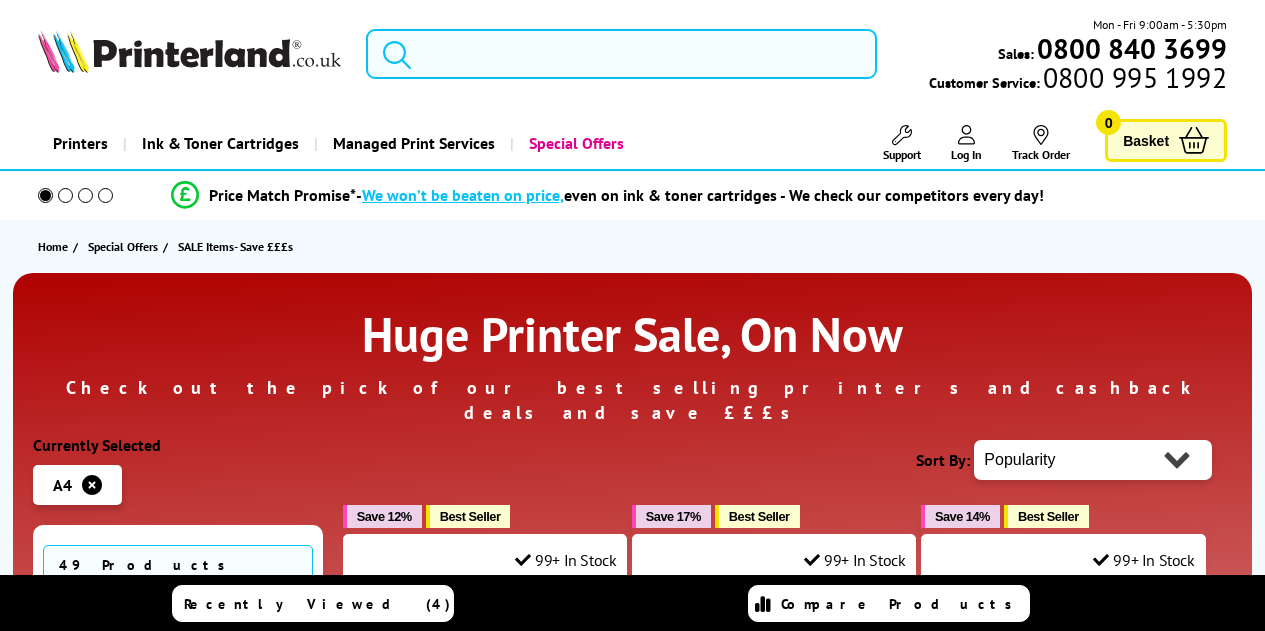scroll, scrollTop: 0, scrollLeft: 0, axis: both 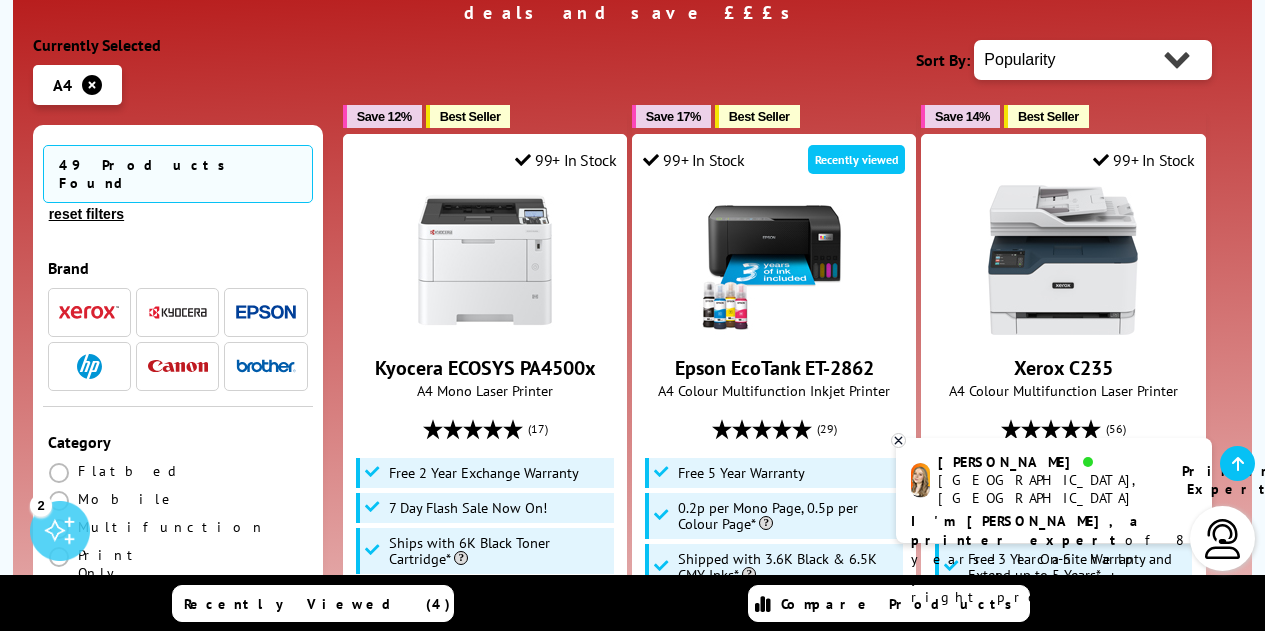 click at bounding box center (266, 312) 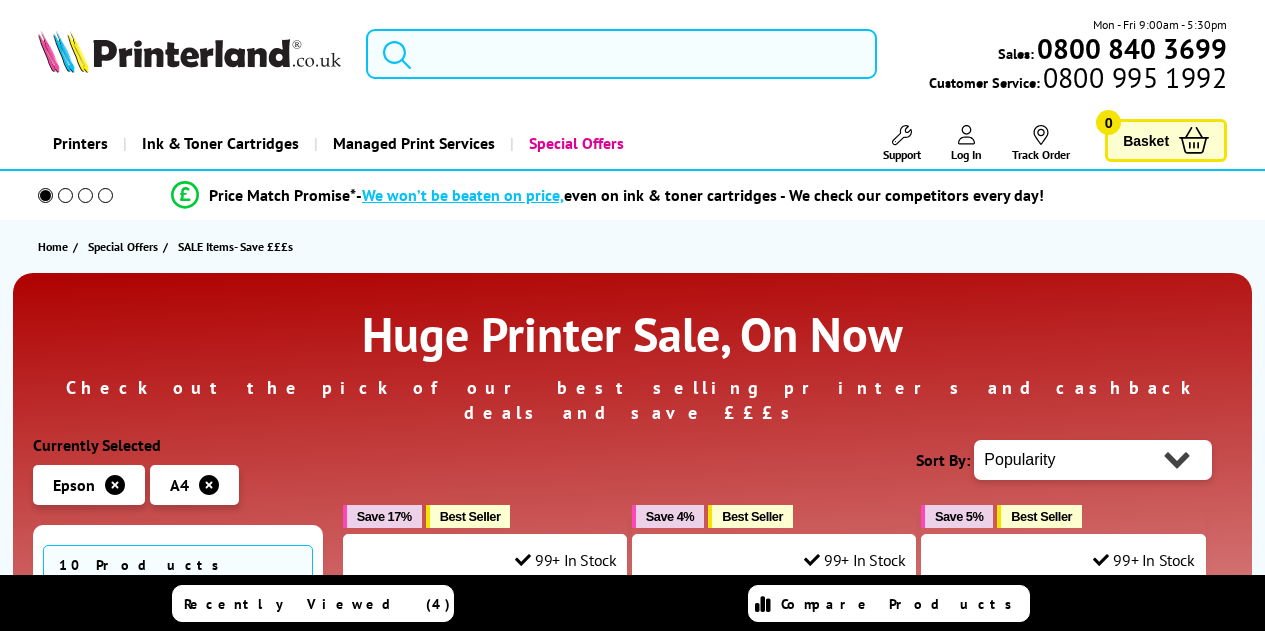 scroll, scrollTop: 0, scrollLeft: 0, axis: both 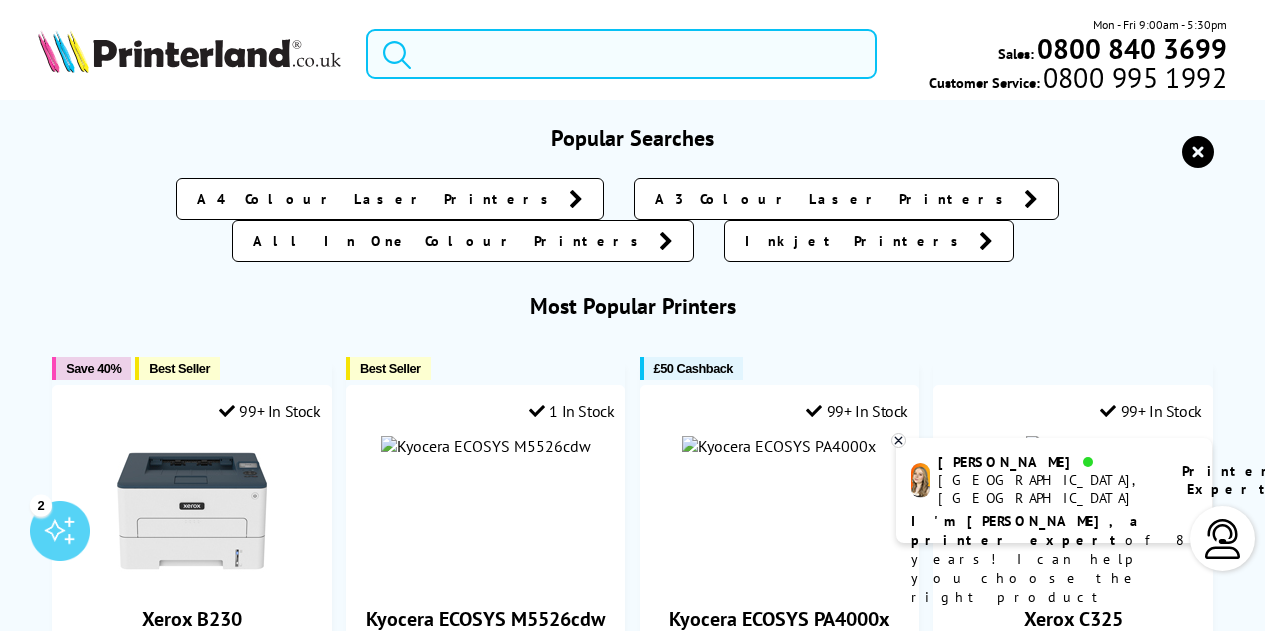 click at bounding box center [621, 54] 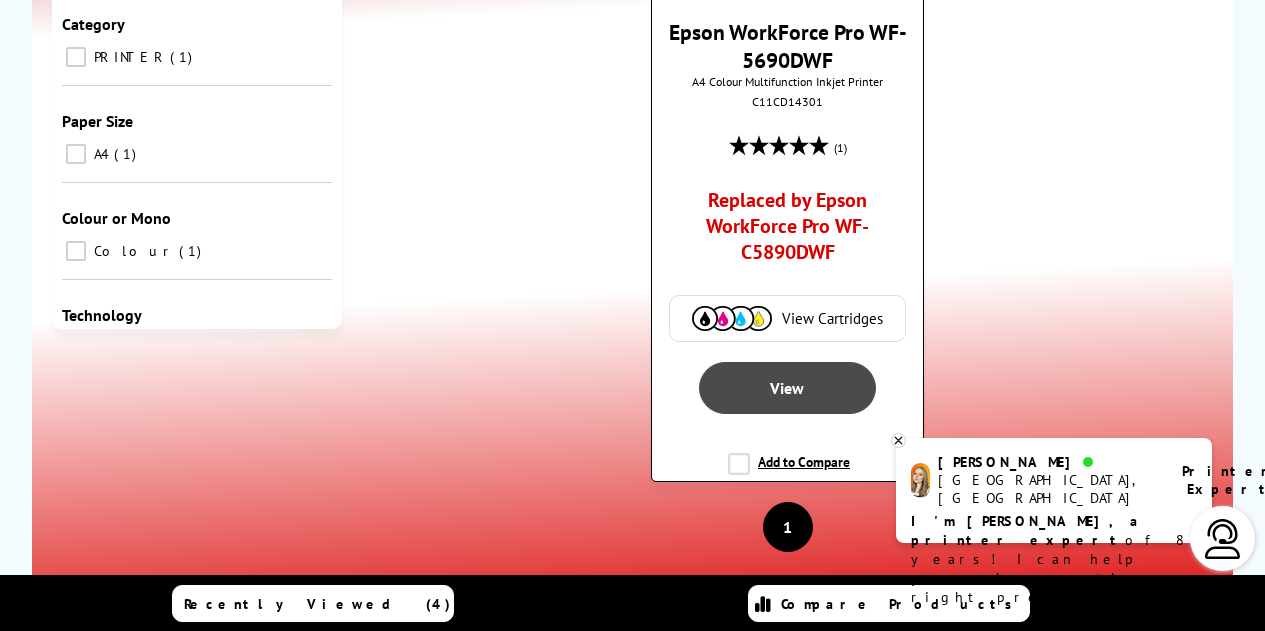 scroll, scrollTop: 500, scrollLeft: 0, axis: vertical 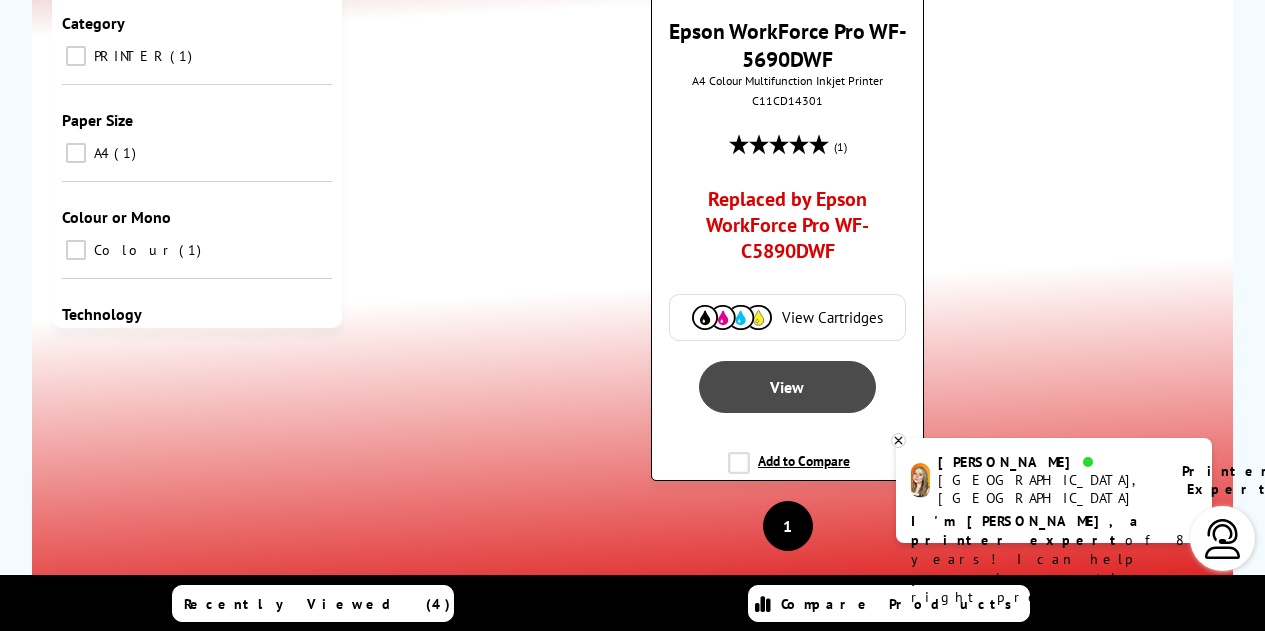 type on "wf5690" 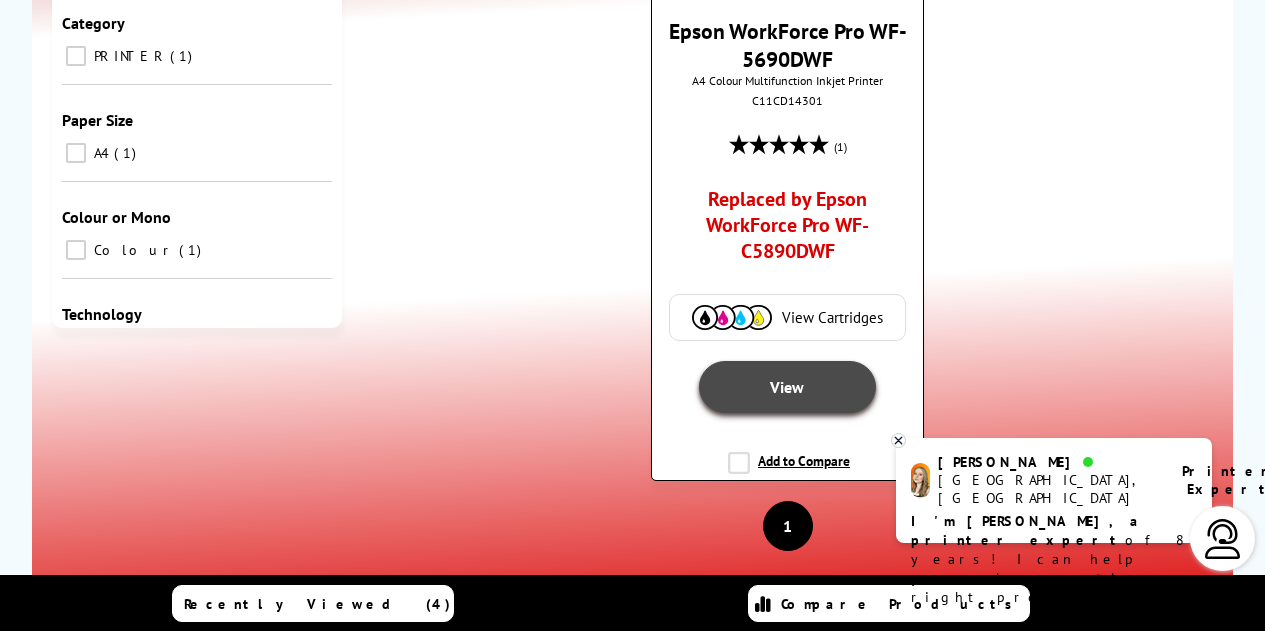 click on "View" at bounding box center (787, 387) 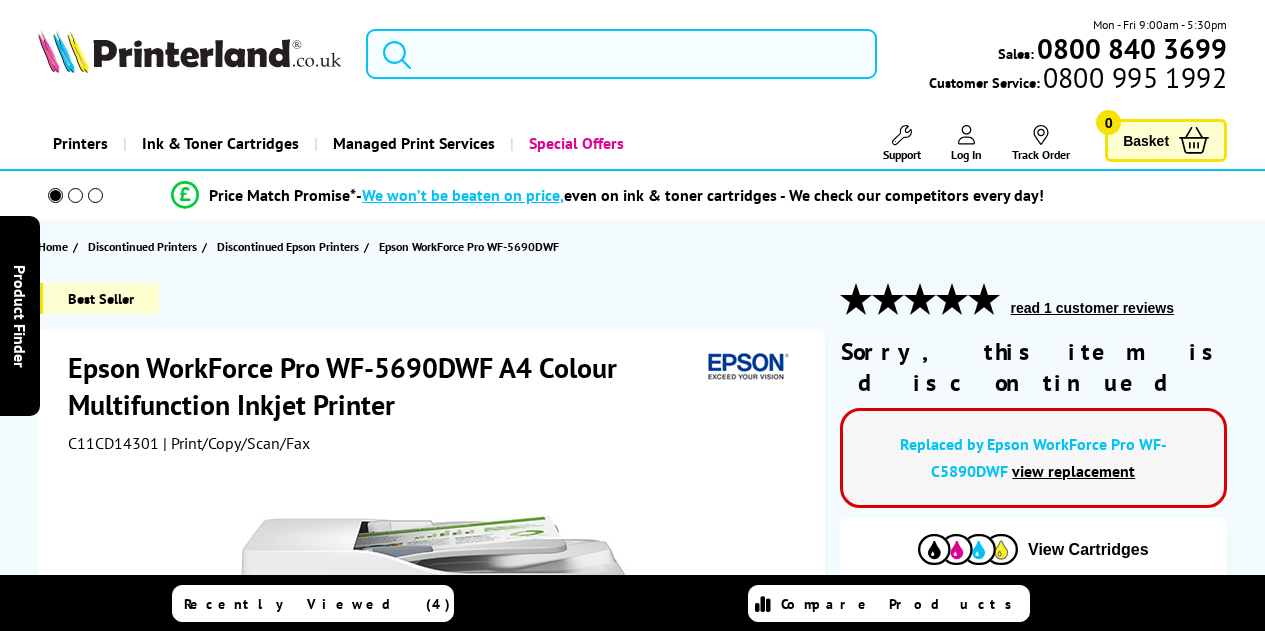 scroll, scrollTop: 1, scrollLeft: 0, axis: vertical 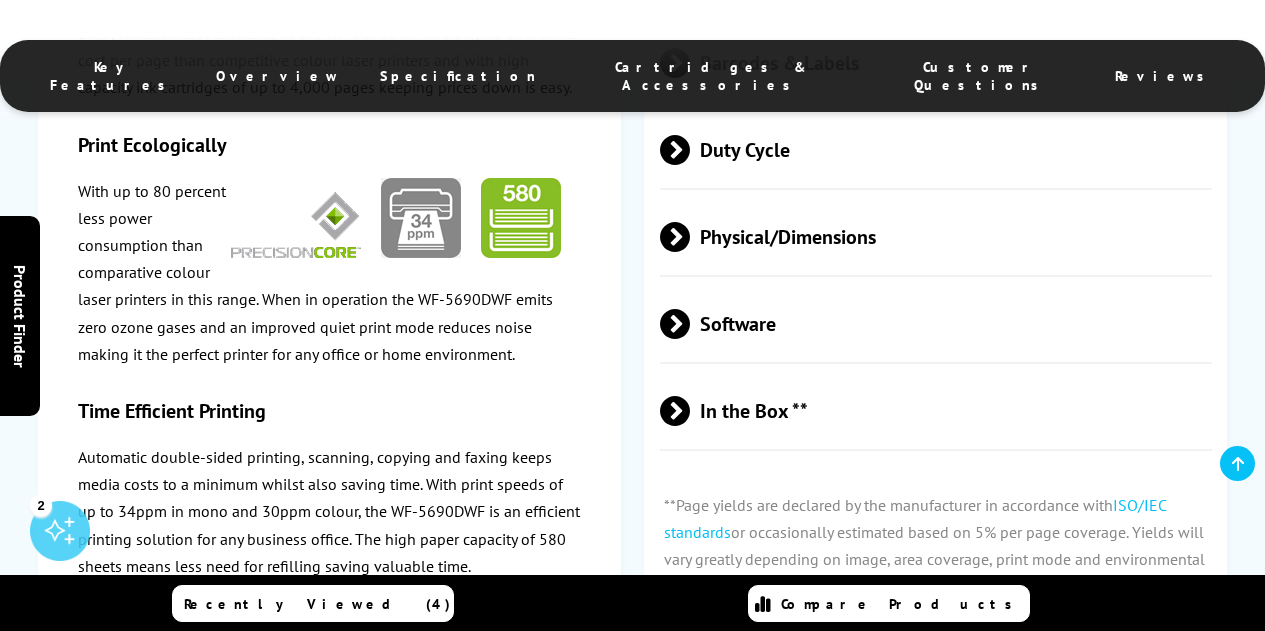 click at bounding box center [690, 411] 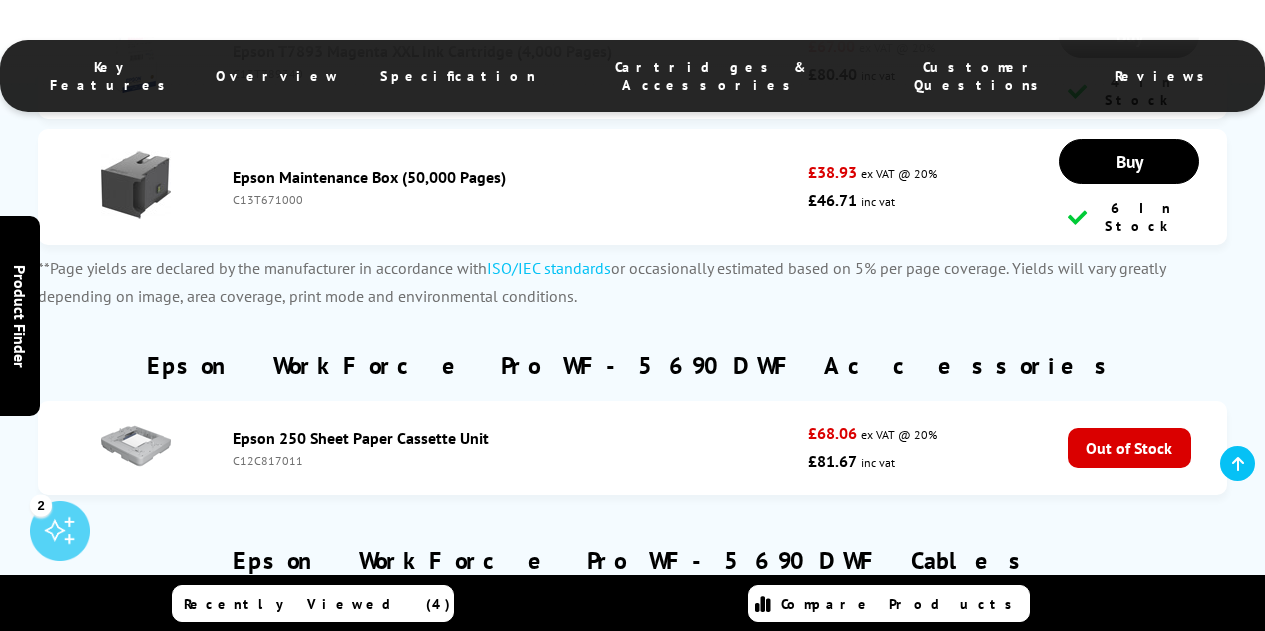 scroll, scrollTop: 5700, scrollLeft: 0, axis: vertical 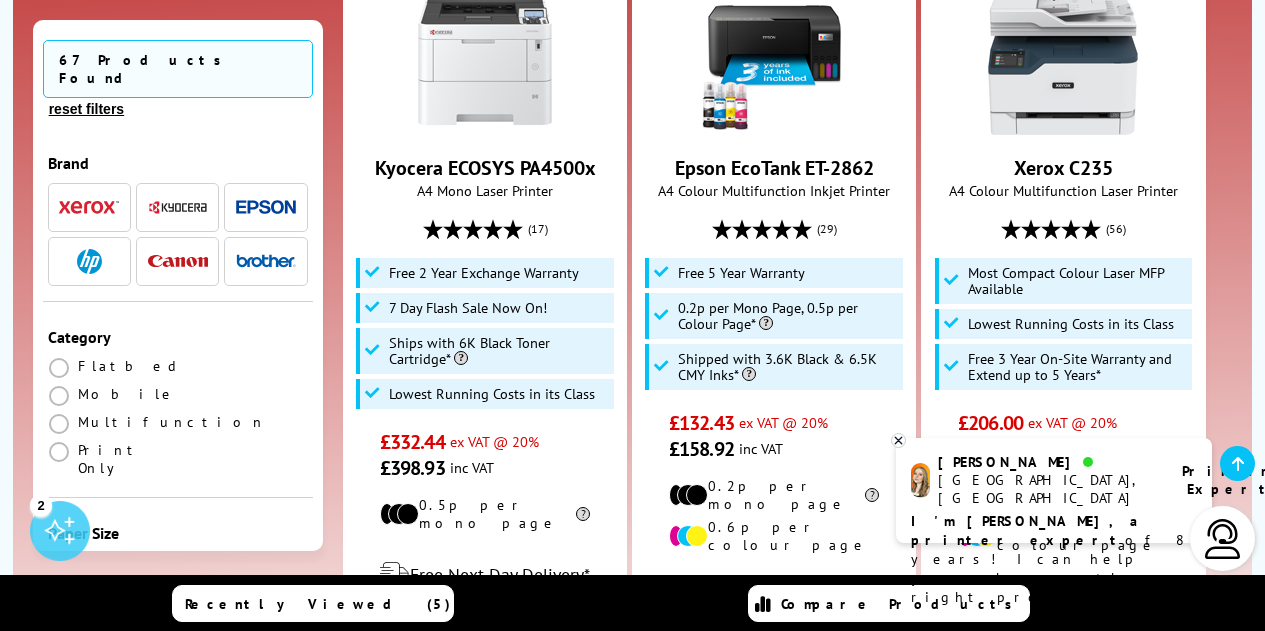 click at bounding box center [266, 207] 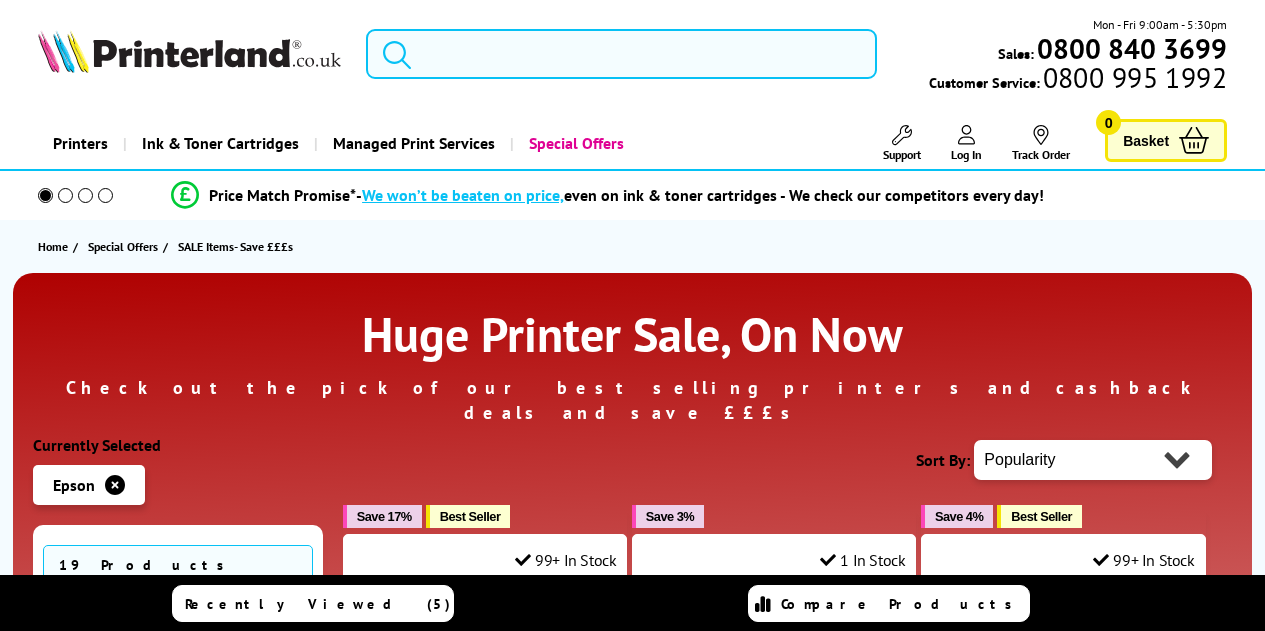 scroll, scrollTop: 0, scrollLeft: 0, axis: both 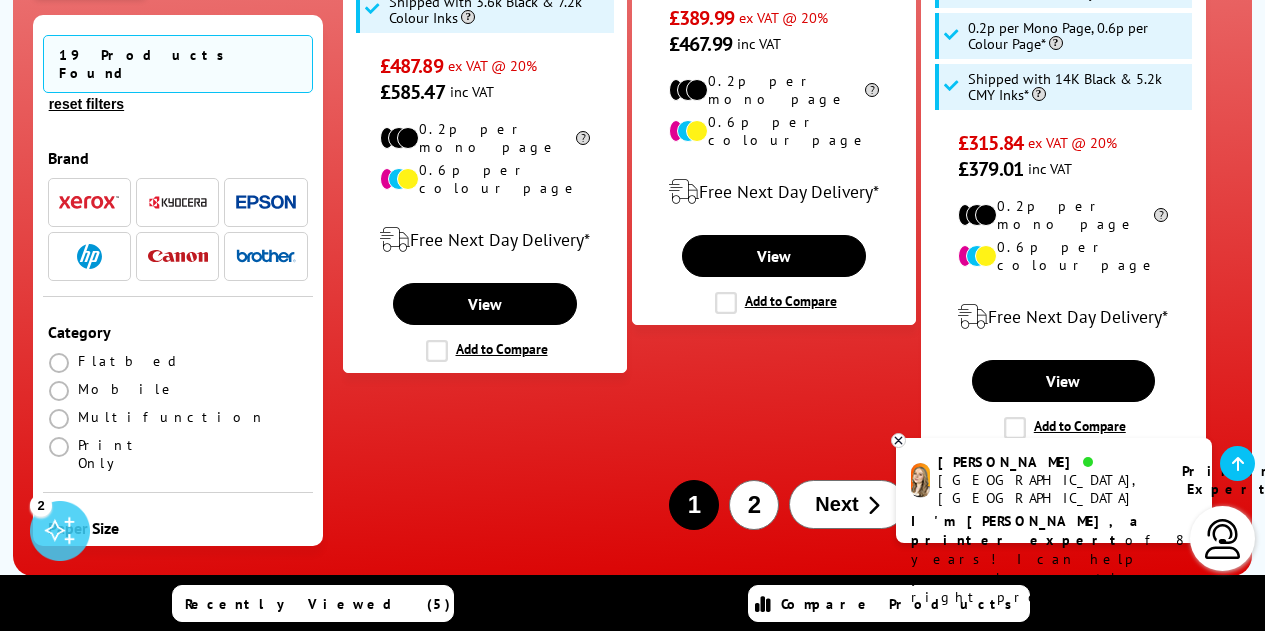 click on "Next" at bounding box center (836, 504) 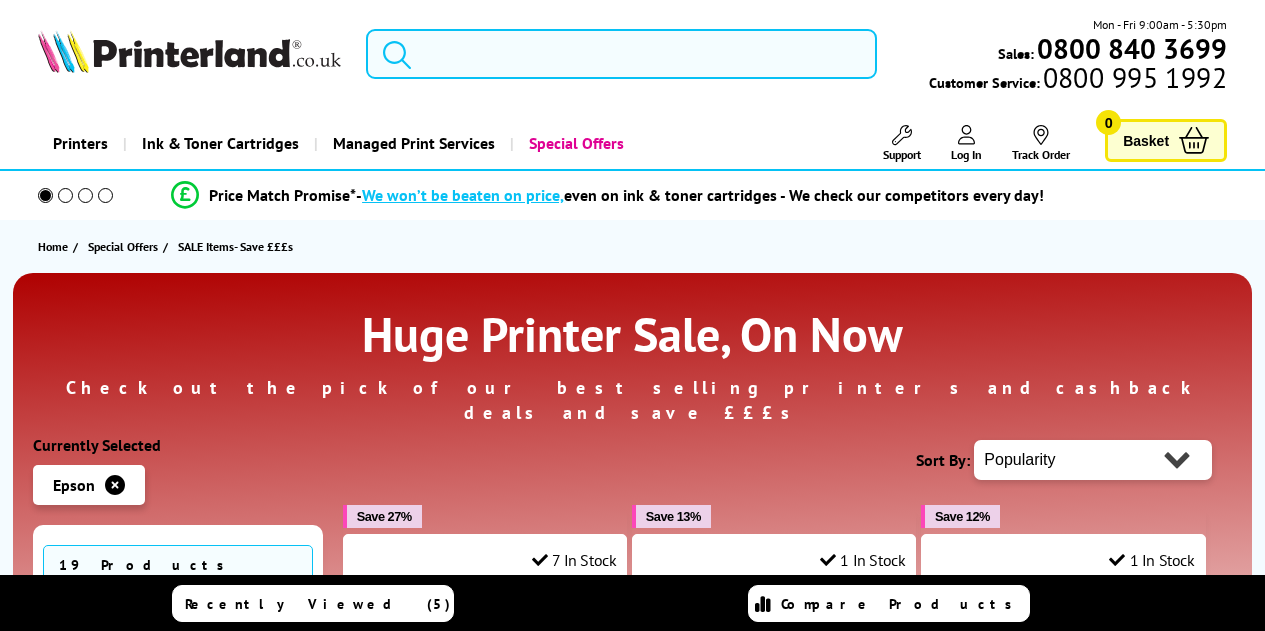 scroll, scrollTop: 0, scrollLeft: 0, axis: both 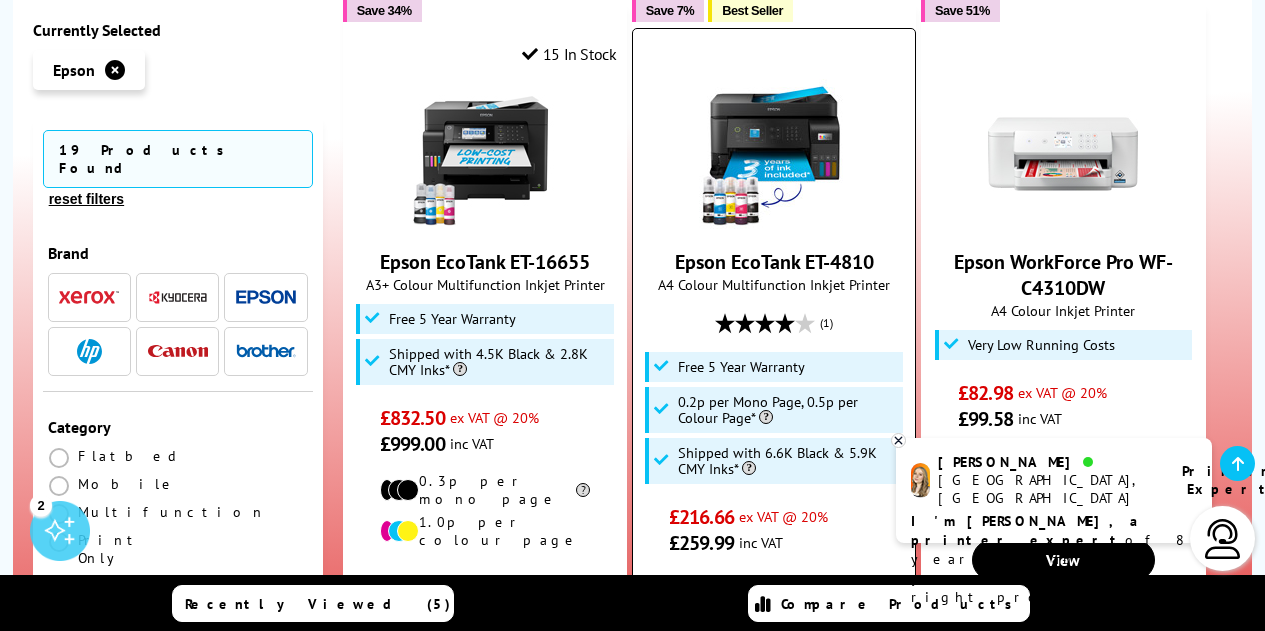 click at bounding box center (774, 154) 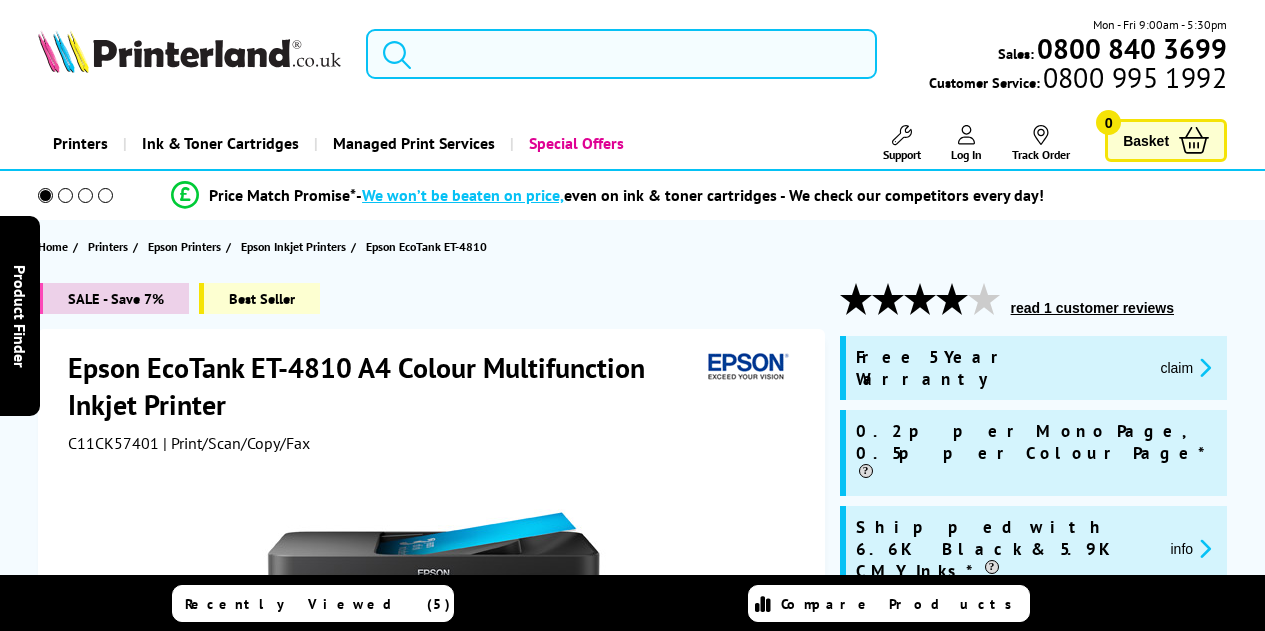 scroll, scrollTop: 0, scrollLeft: 0, axis: both 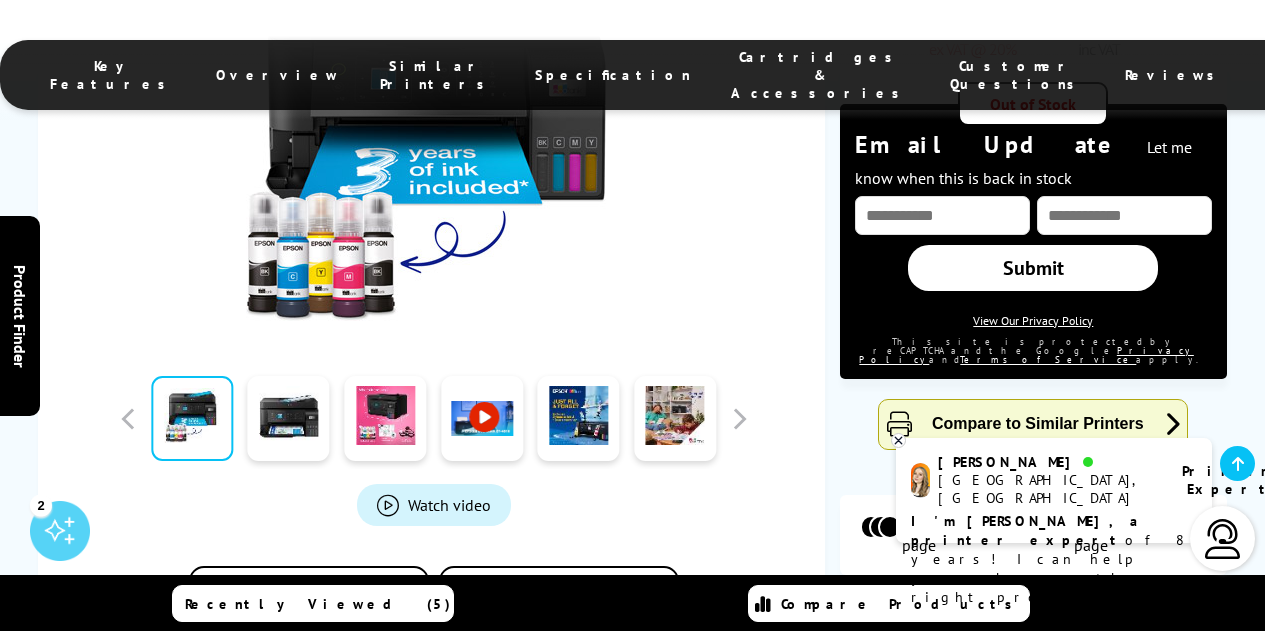 click on "In the Box" at bounding box center (581, 594) 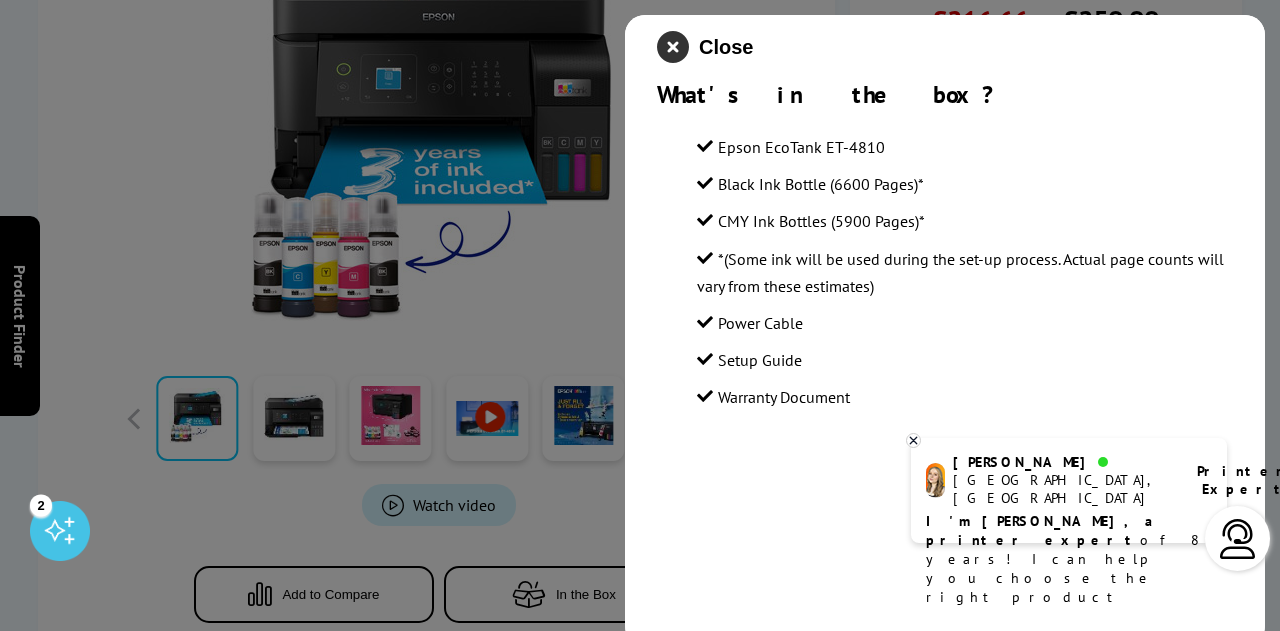 click at bounding box center [673, 47] 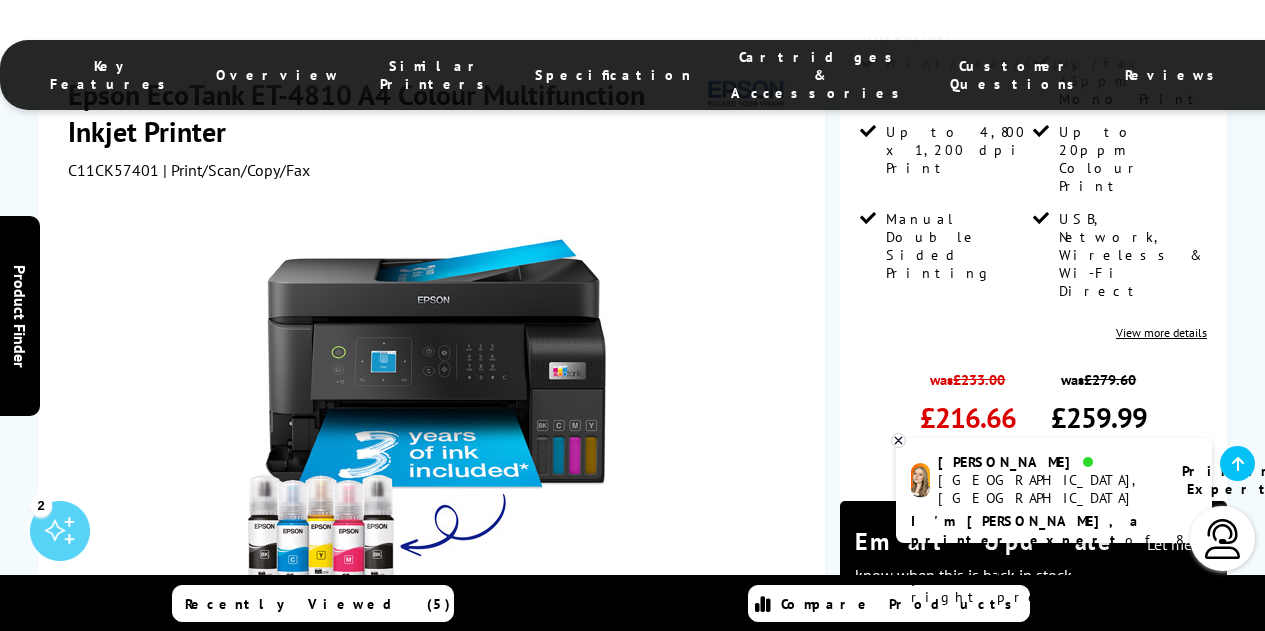 scroll, scrollTop: 600, scrollLeft: 0, axis: vertical 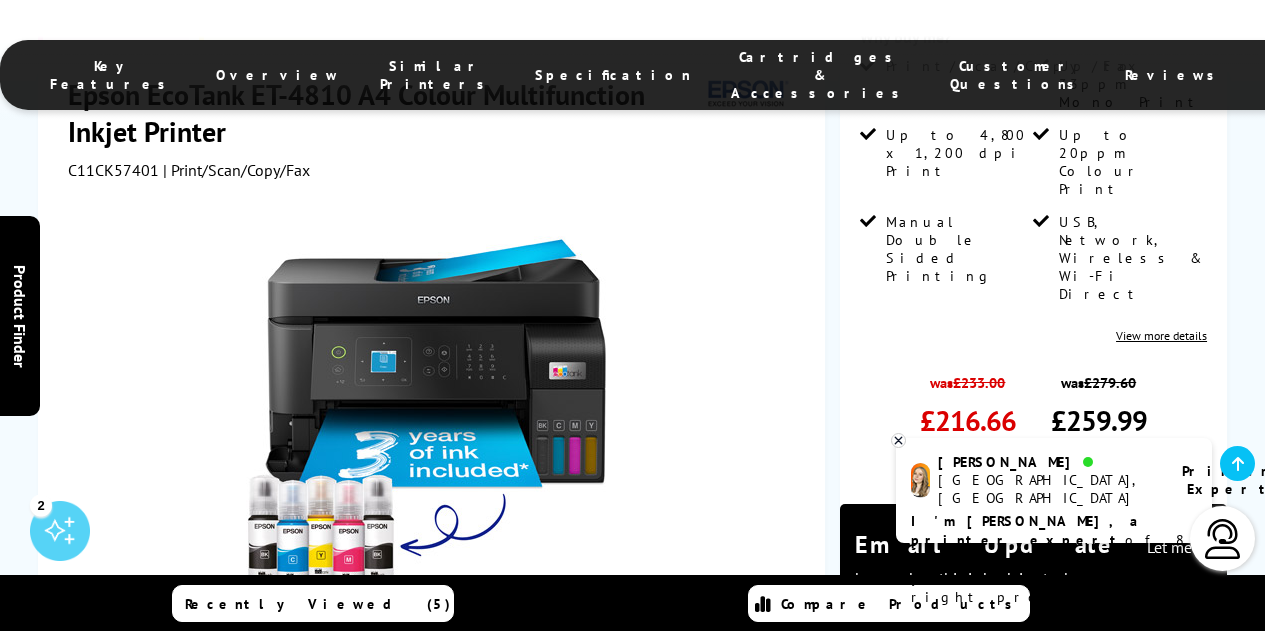 click on "Key Features" at bounding box center [113, 75] 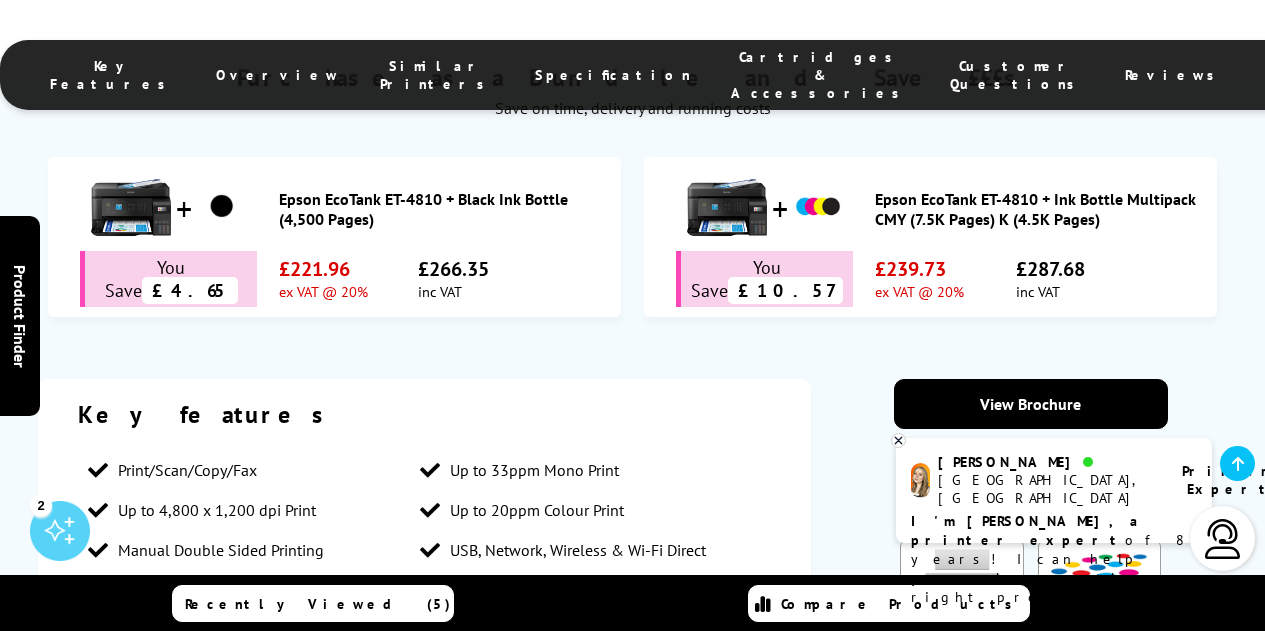 scroll, scrollTop: 1677, scrollLeft: 0, axis: vertical 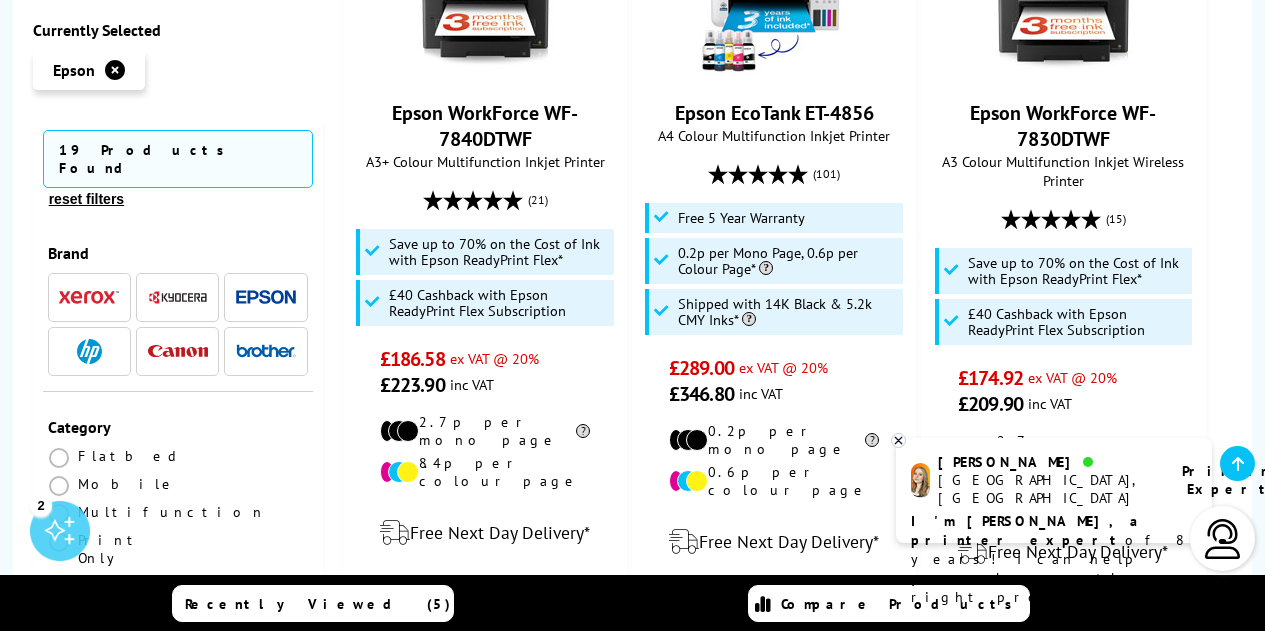 click at bounding box center (189, 654) 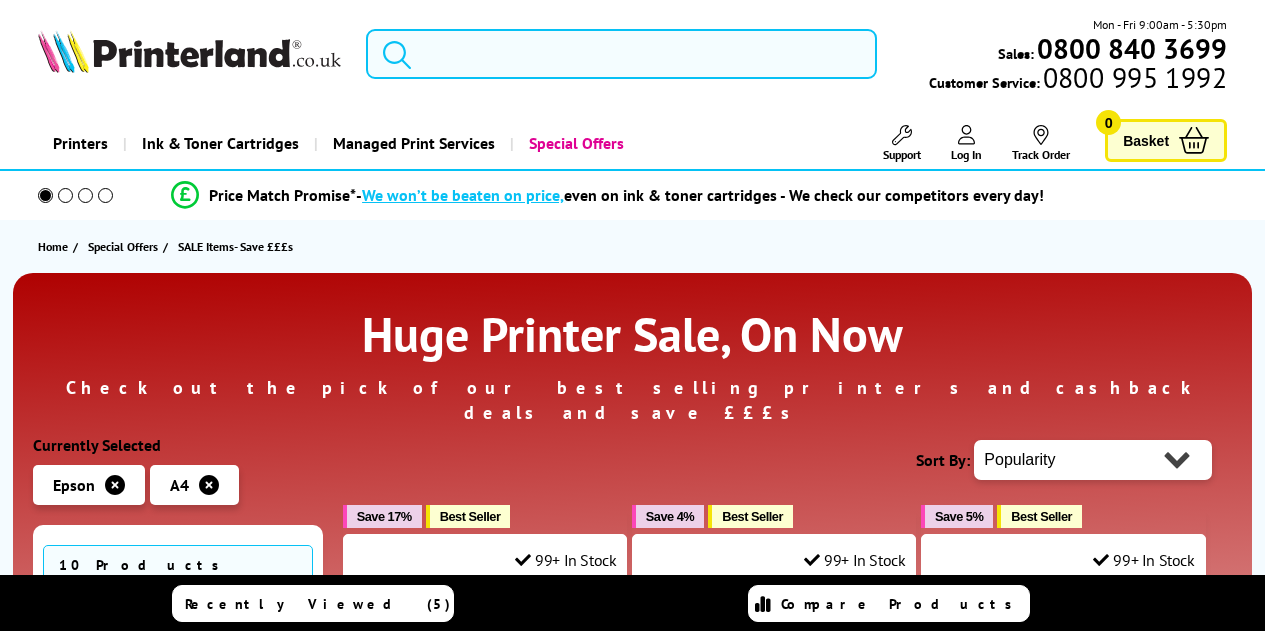 scroll, scrollTop: 0, scrollLeft: 0, axis: both 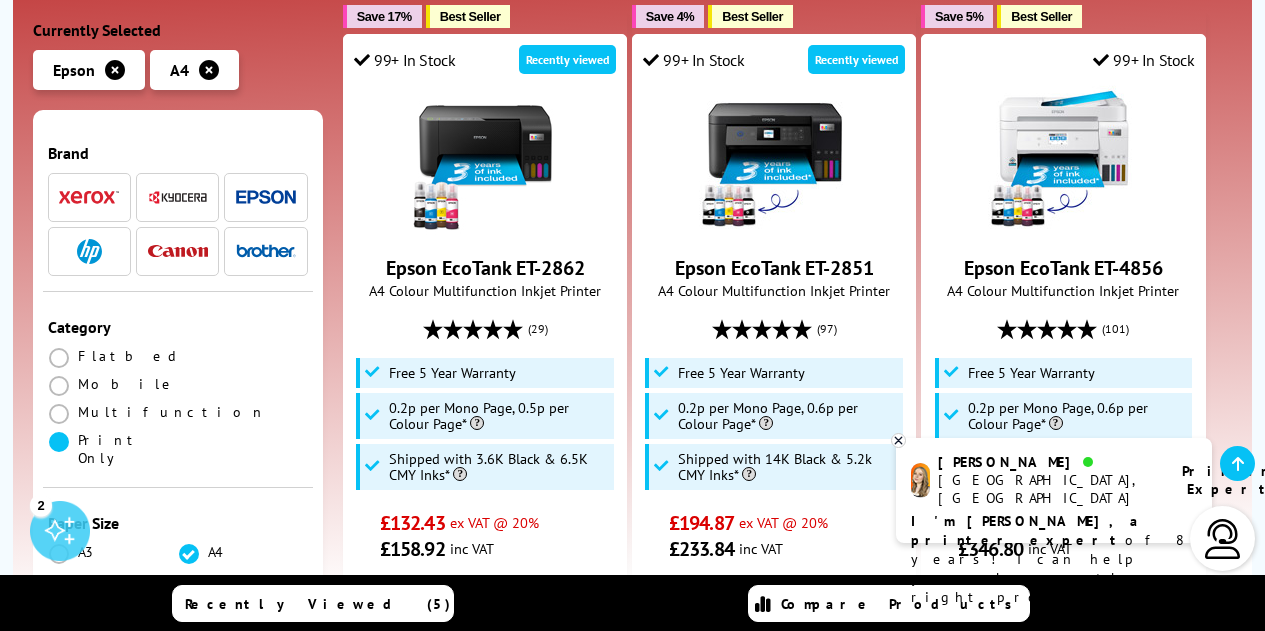 click at bounding box center (59, 442) 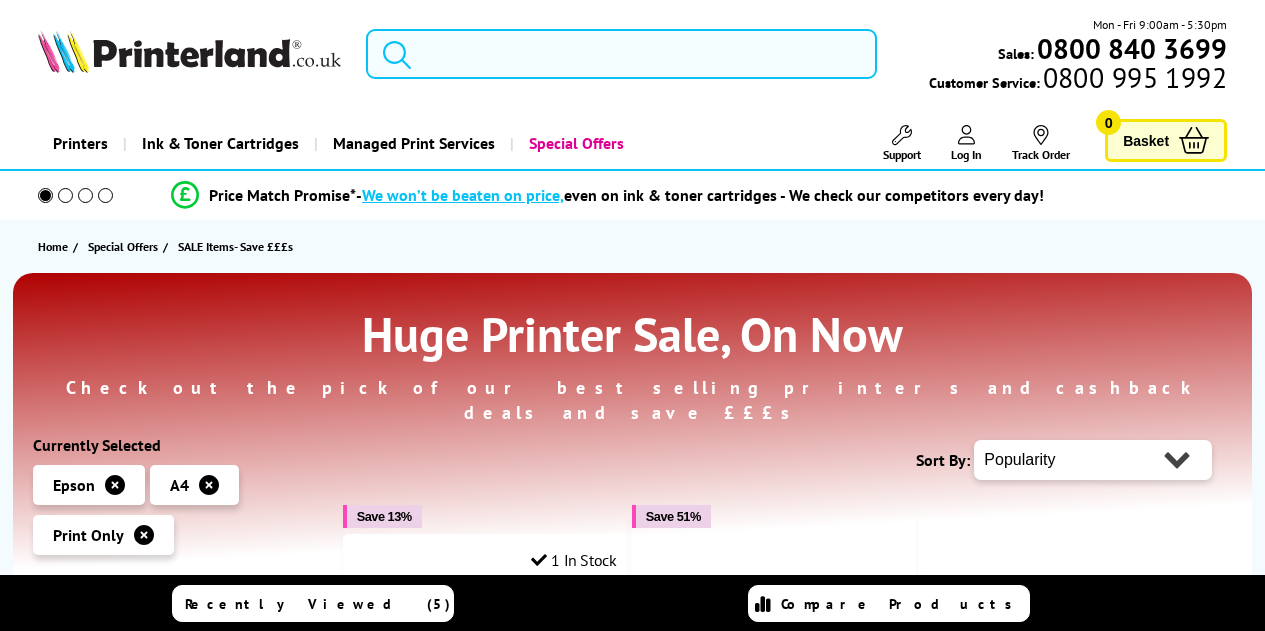 scroll, scrollTop: 0, scrollLeft: 0, axis: both 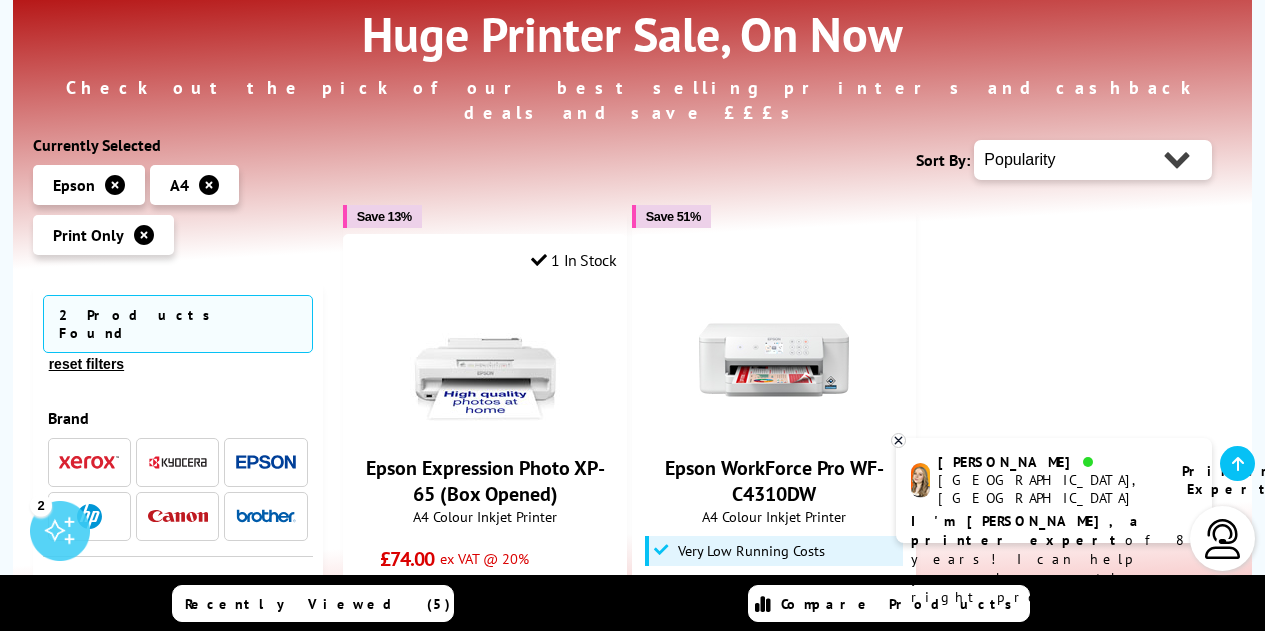 click at bounding box center [115, 185] 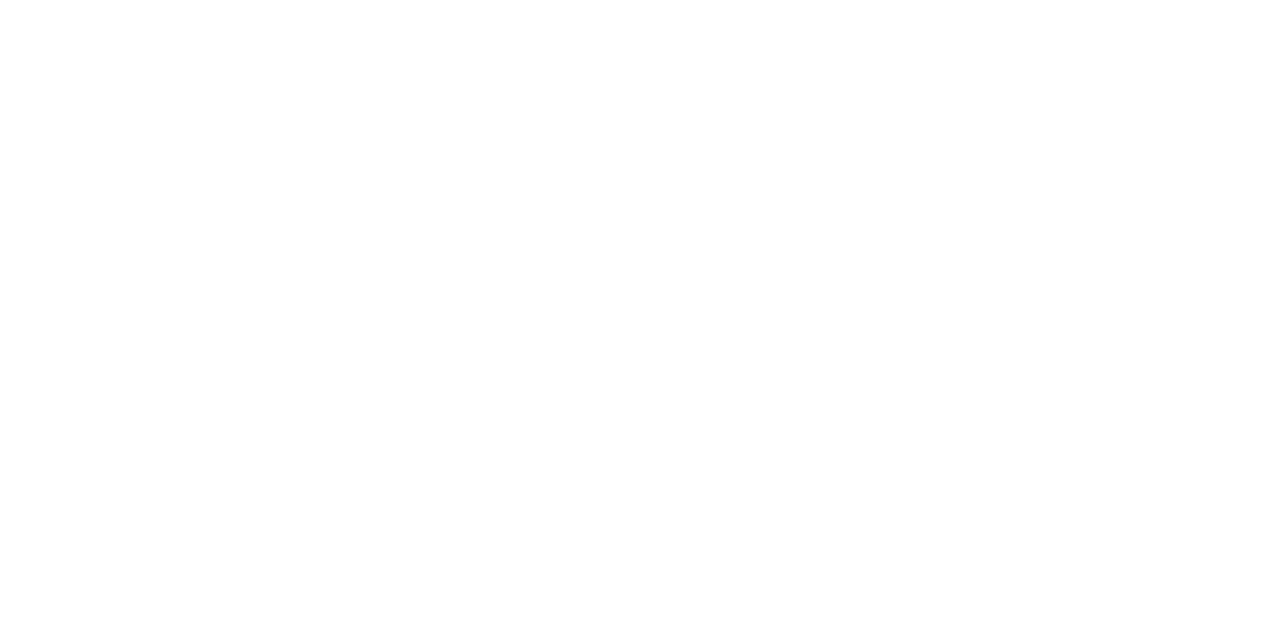 scroll, scrollTop: 0, scrollLeft: 0, axis: both 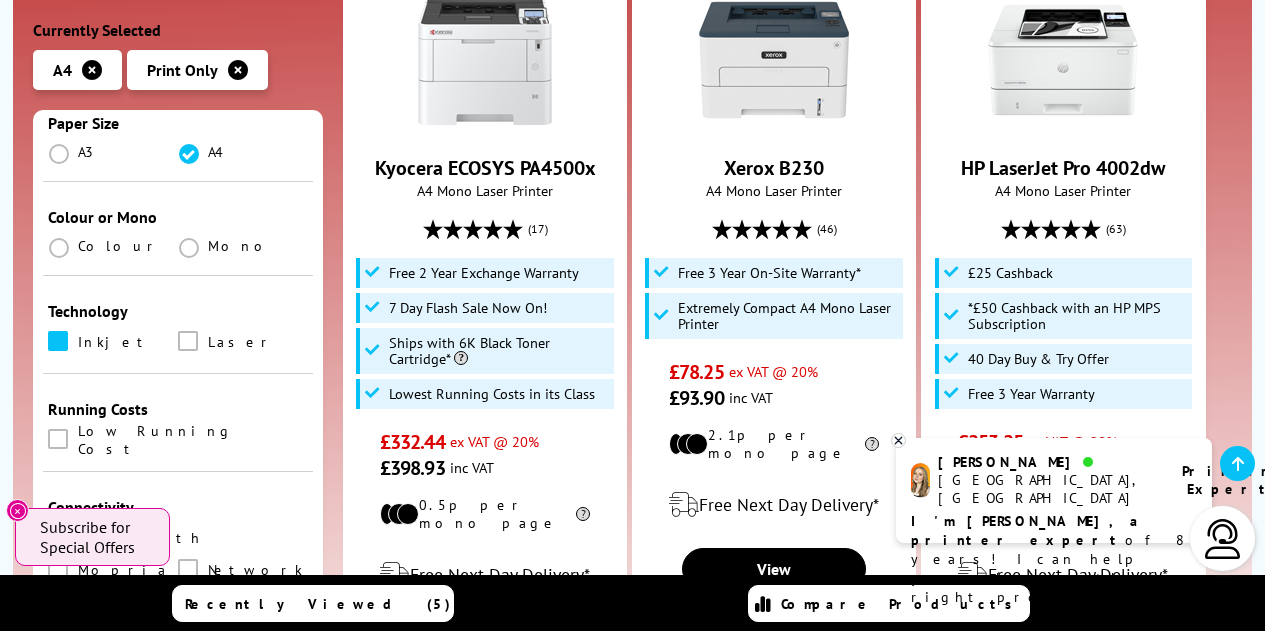 click at bounding box center [58, 341] 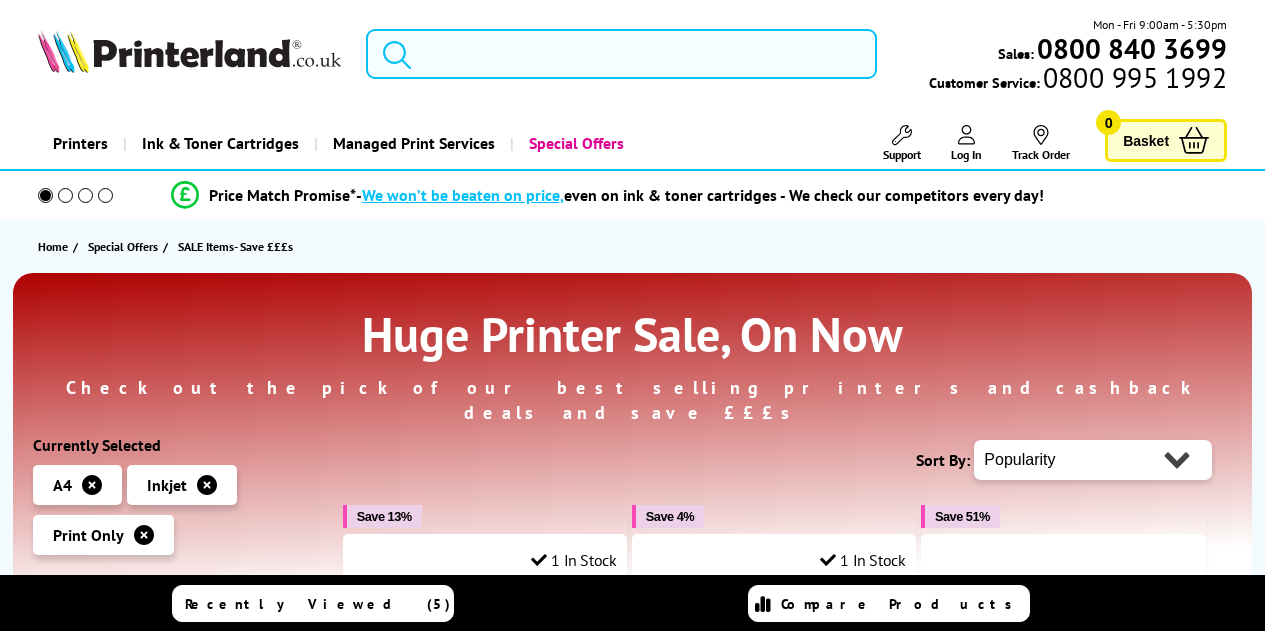 scroll, scrollTop: 0, scrollLeft: 0, axis: both 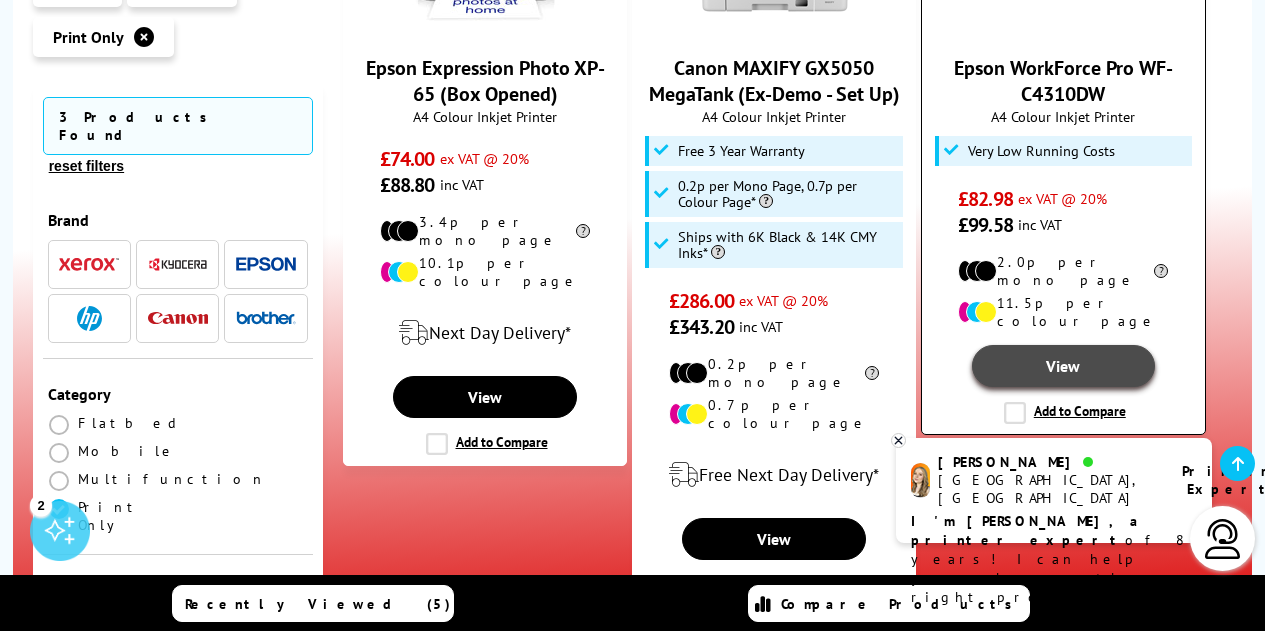 click on "View" at bounding box center (1063, 366) 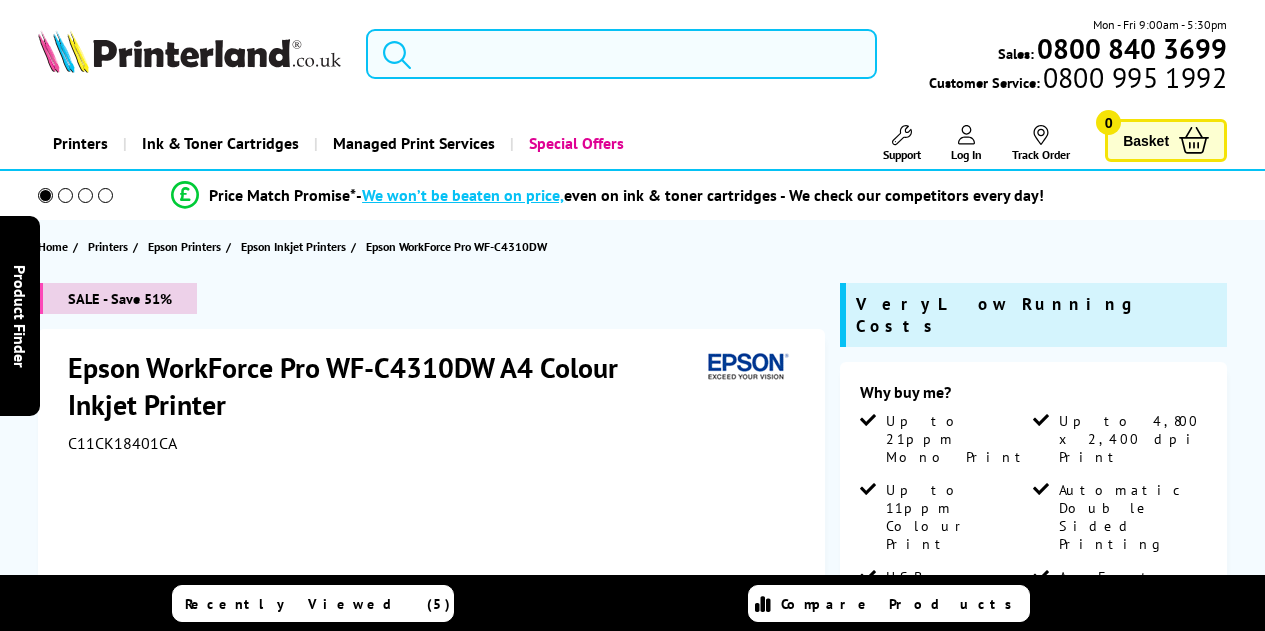 scroll, scrollTop: 0, scrollLeft: 0, axis: both 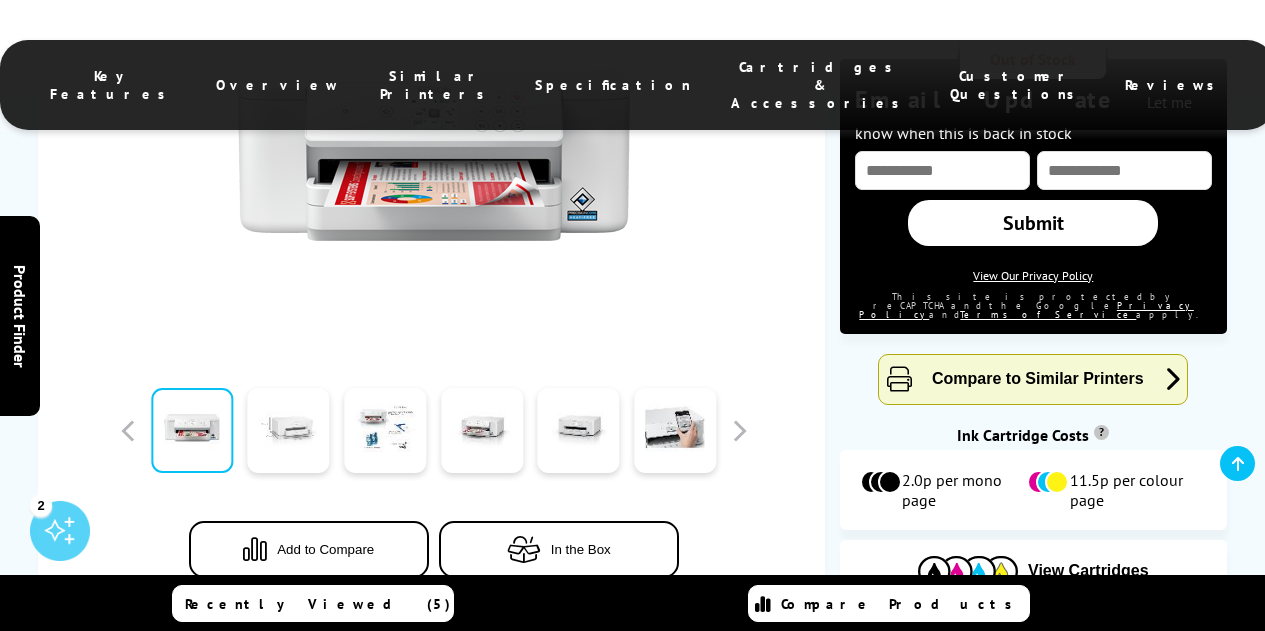 click at bounding box center [289, 431] 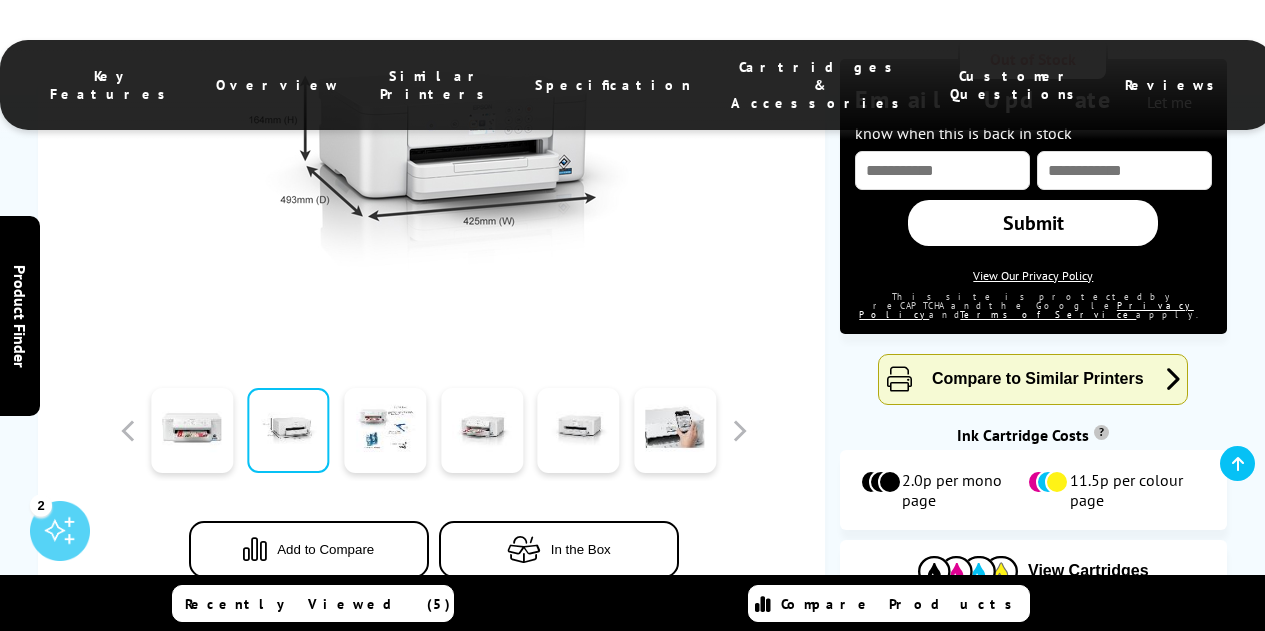 scroll, scrollTop: 600, scrollLeft: 0, axis: vertical 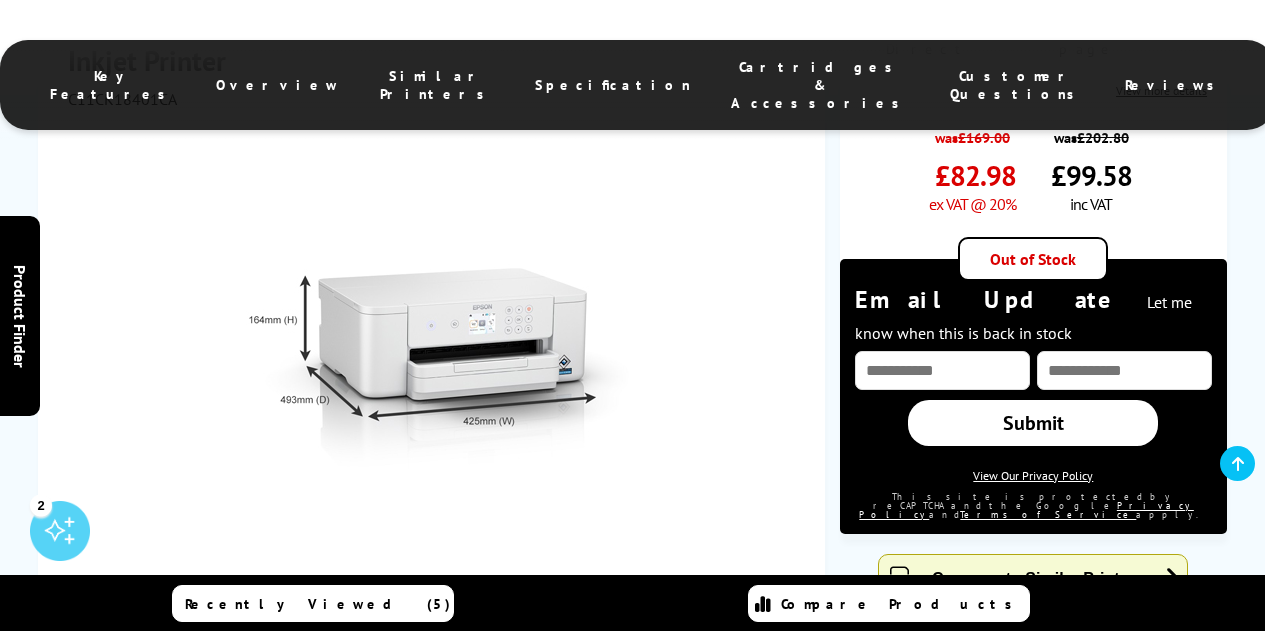 click at bounding box center [385, 631] 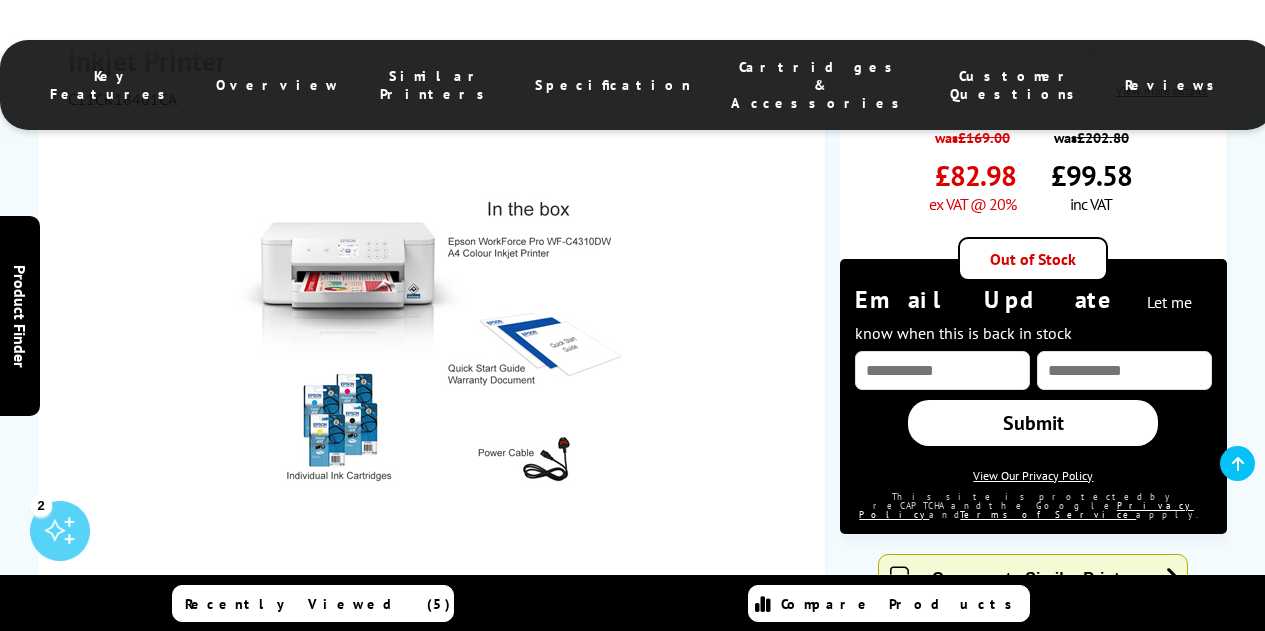 click at bounding box center (289, 631) 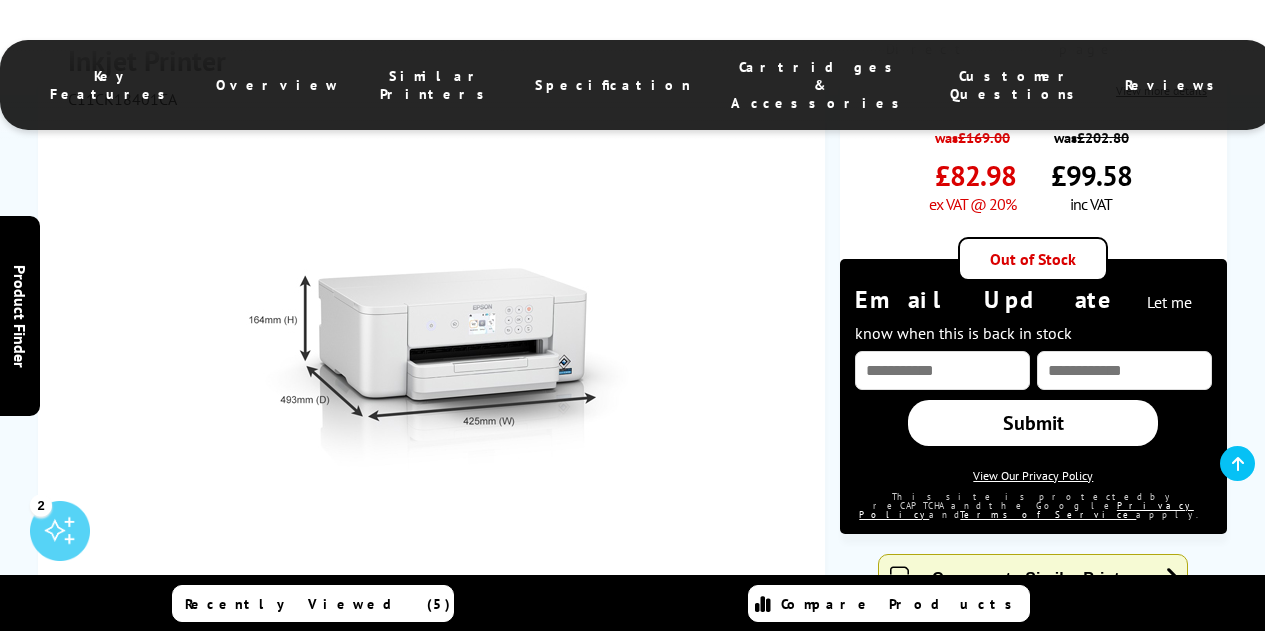 click at bounding box center [482, 631] 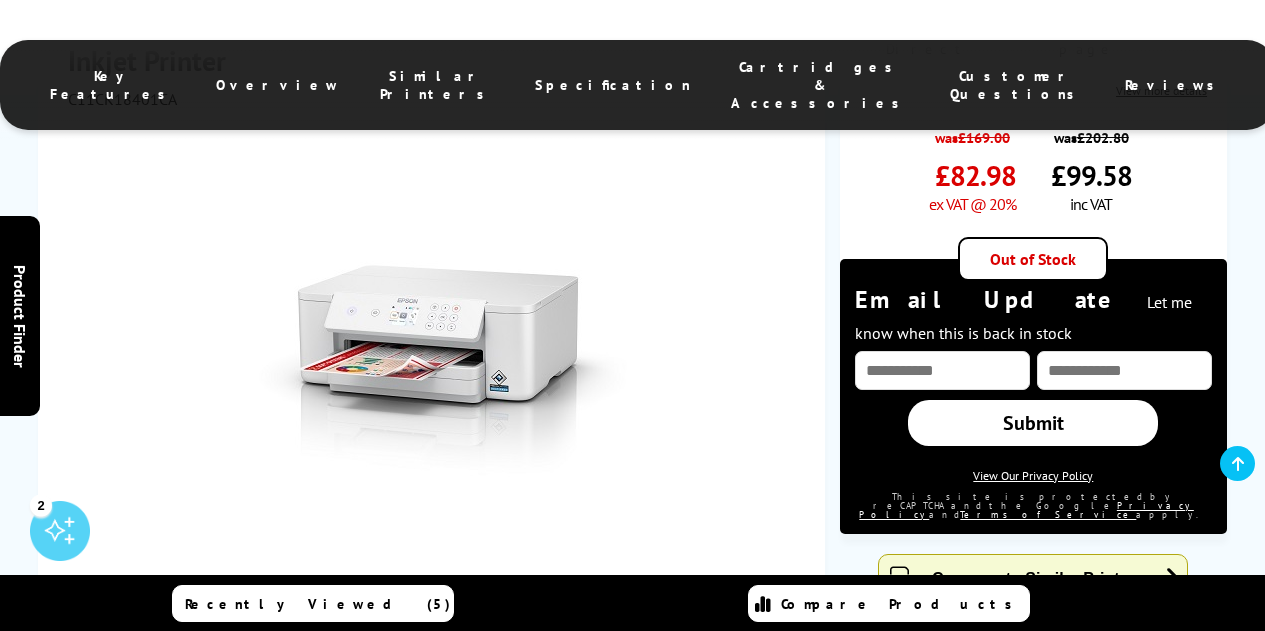 click at bounding box center (579, 631) 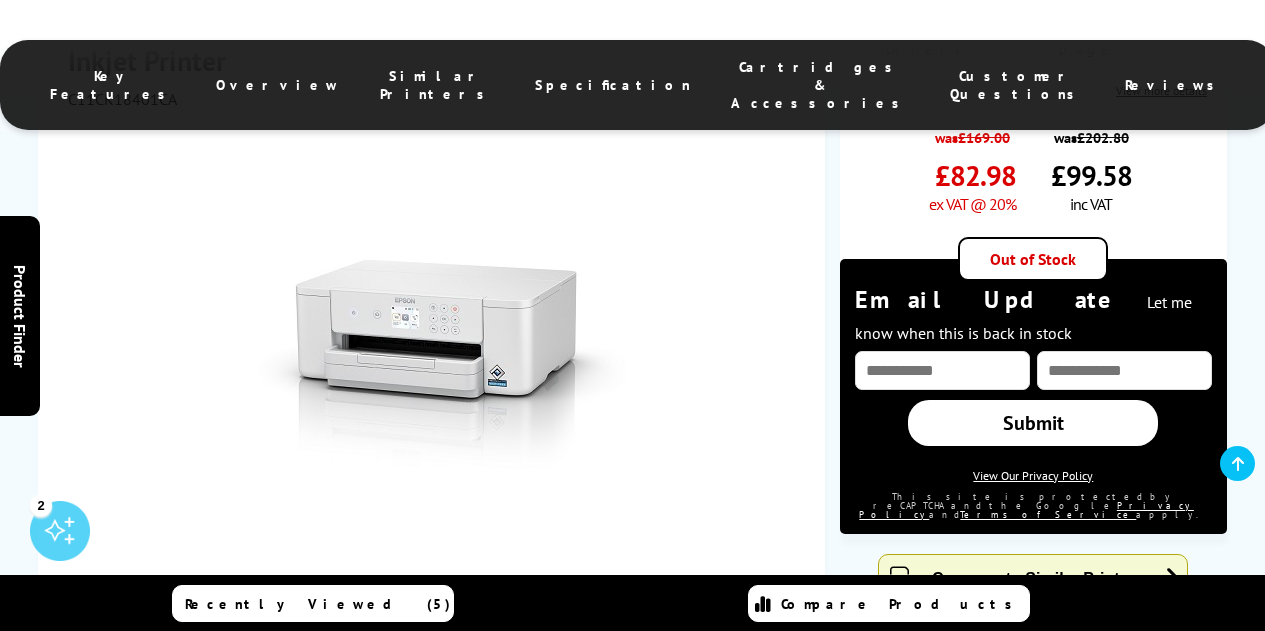 click at bounding box center (675, 631) 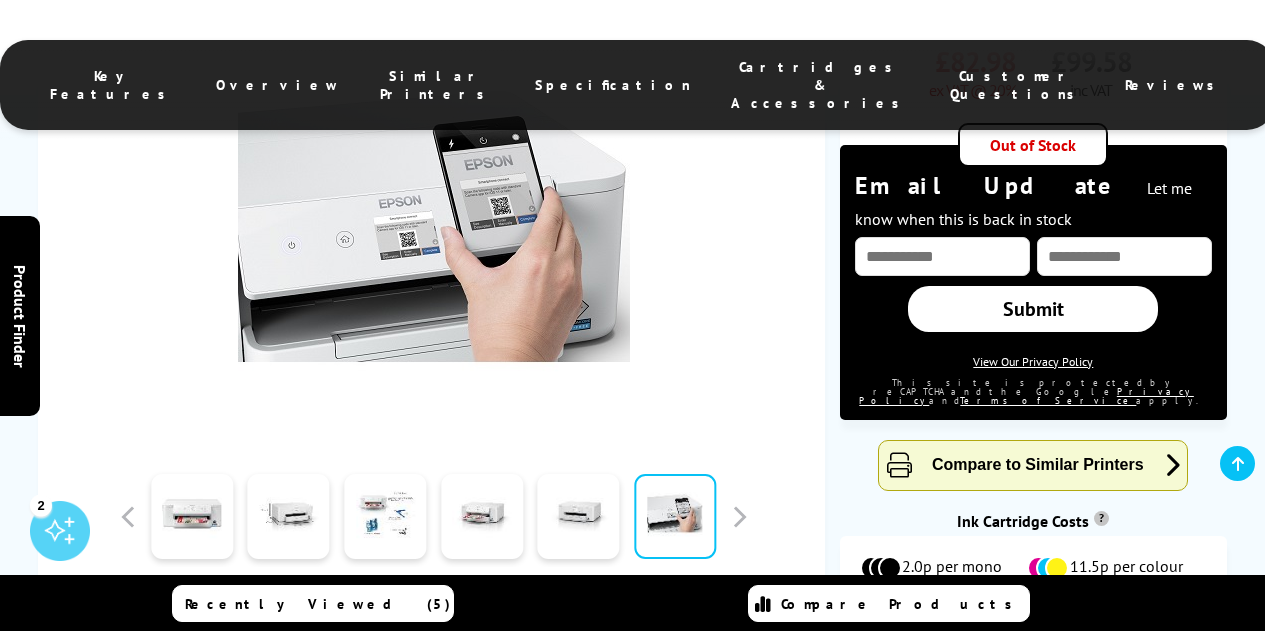 scroll, scrollTop: 500, scrollLeft: 0, axis: vertical 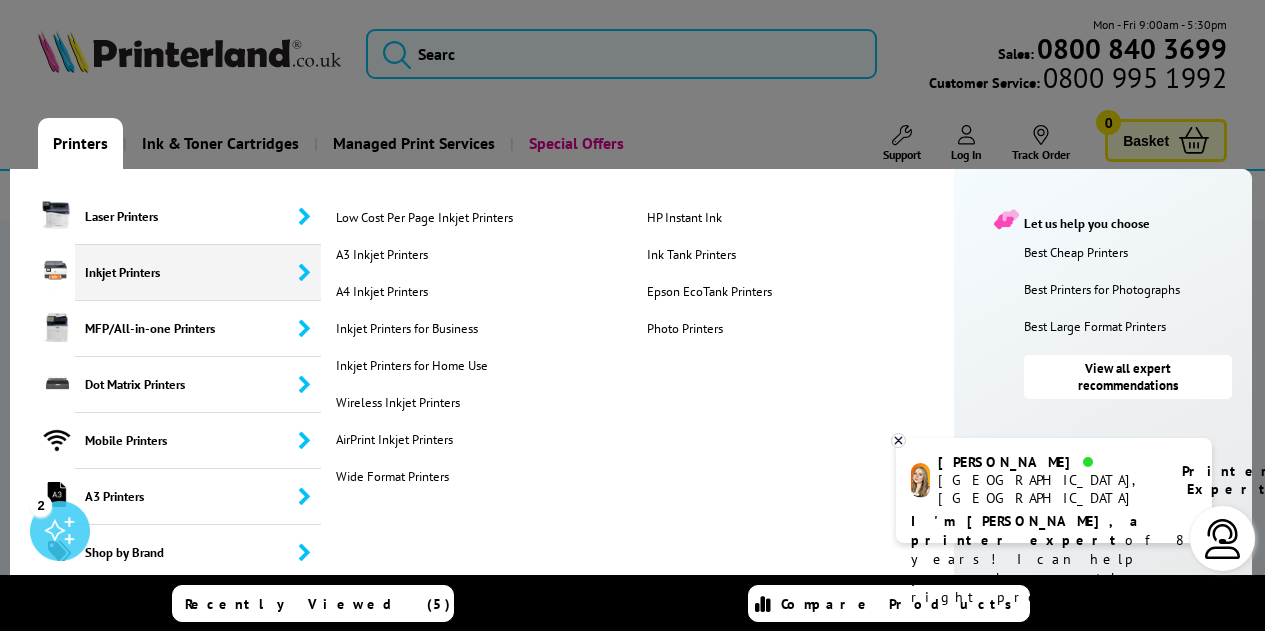 click on "Inkjet Printers" at bounding box center [198, 273] 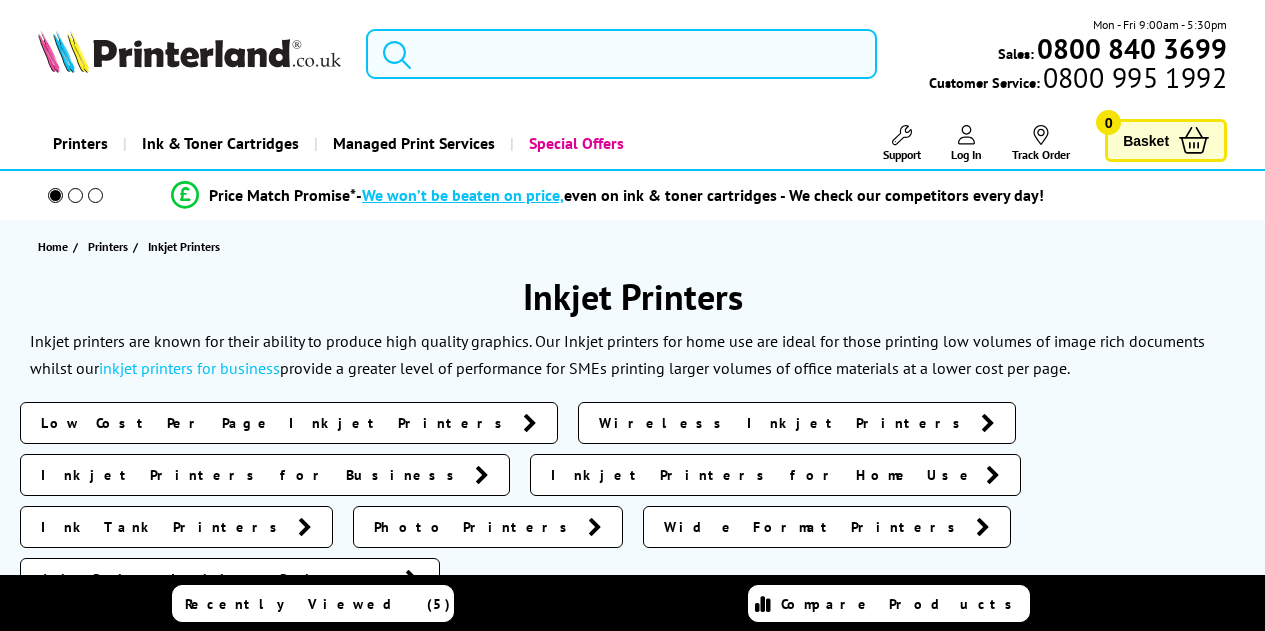 scroll, scrollTop: 0, scrollLeft: 0, axis: both 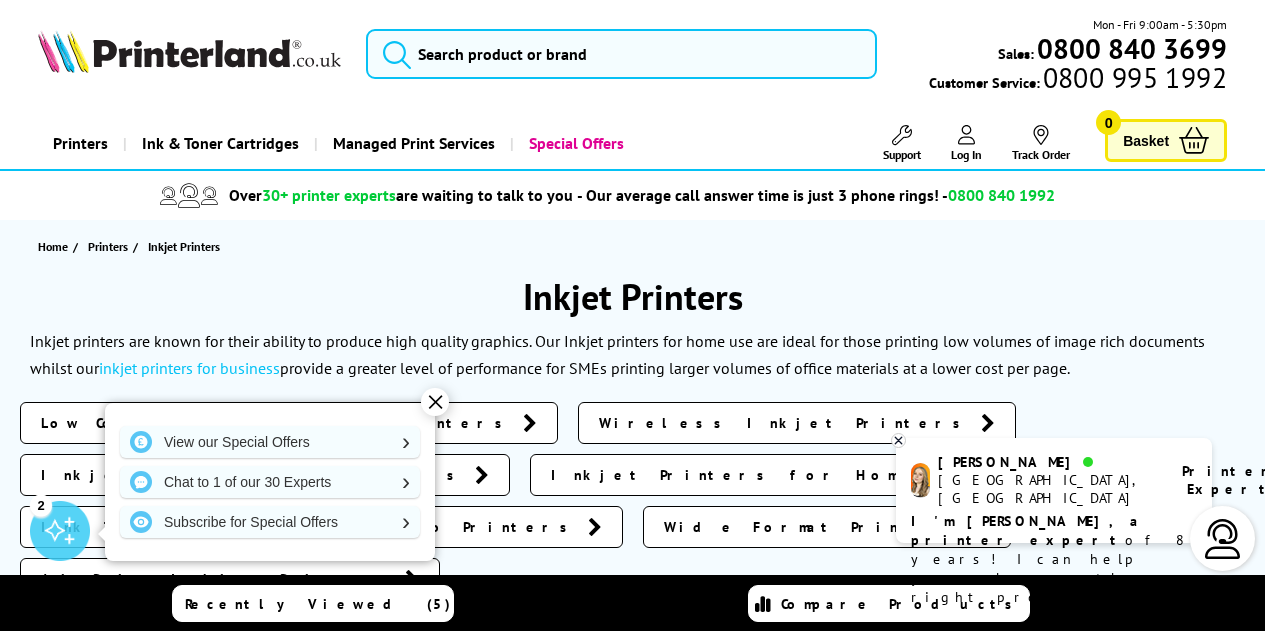 click on "✕" at bounding box center [435, 402] 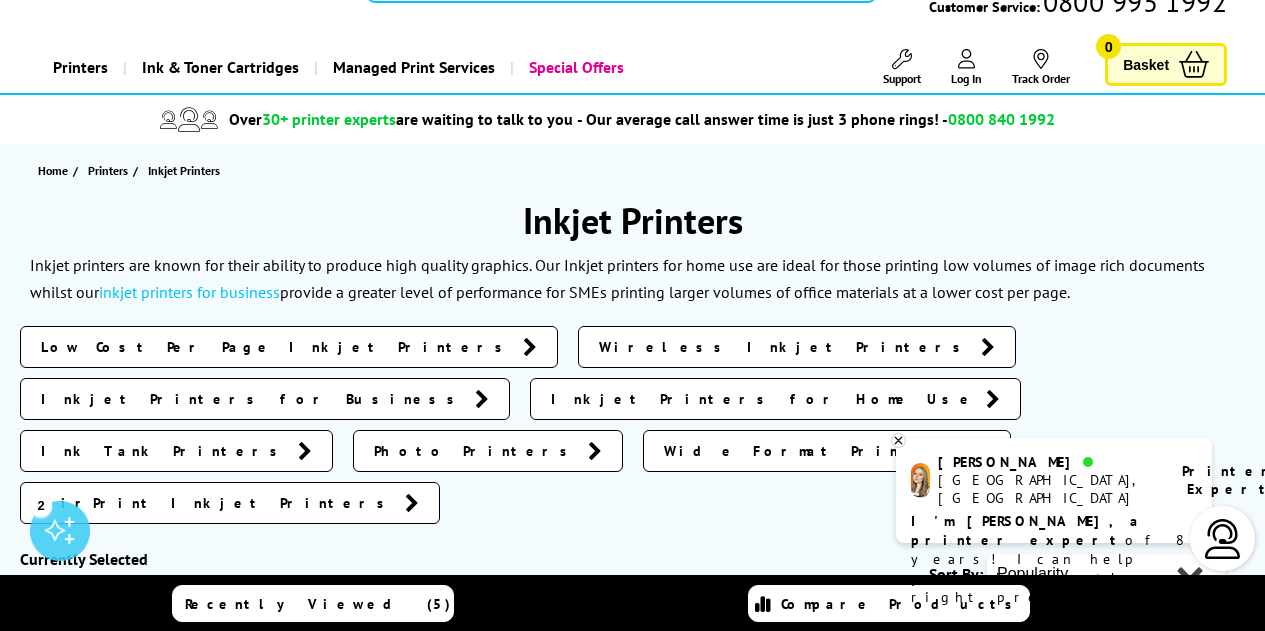 scroll, scrollTop: 100, scrollLeft: 0, axis: vertical 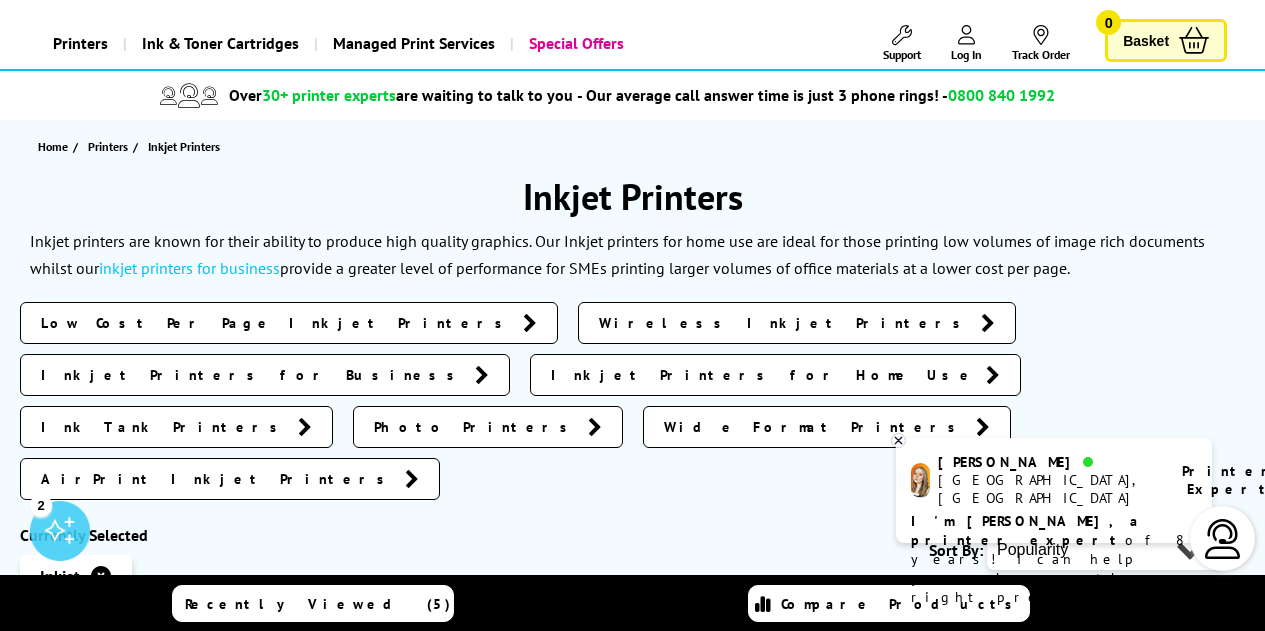 click on "Wireless Inkjet Printers" at bounding box center [785, 323] 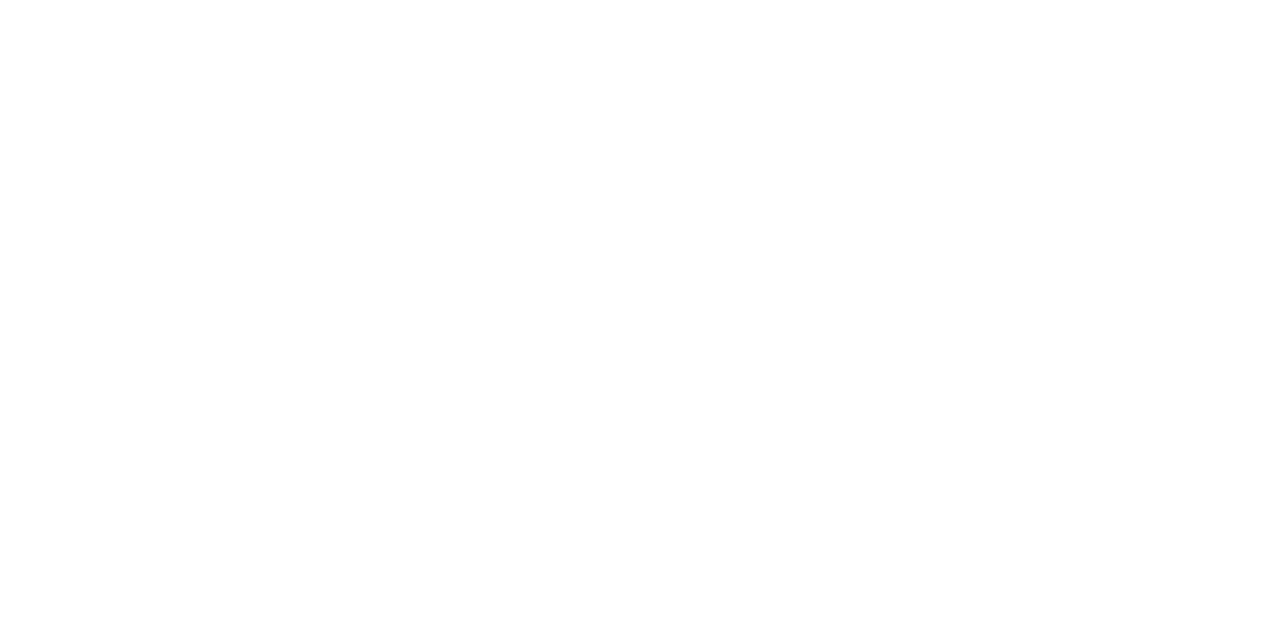 scroll, scrollTop: 0, scrollLeft: 0, axis: both 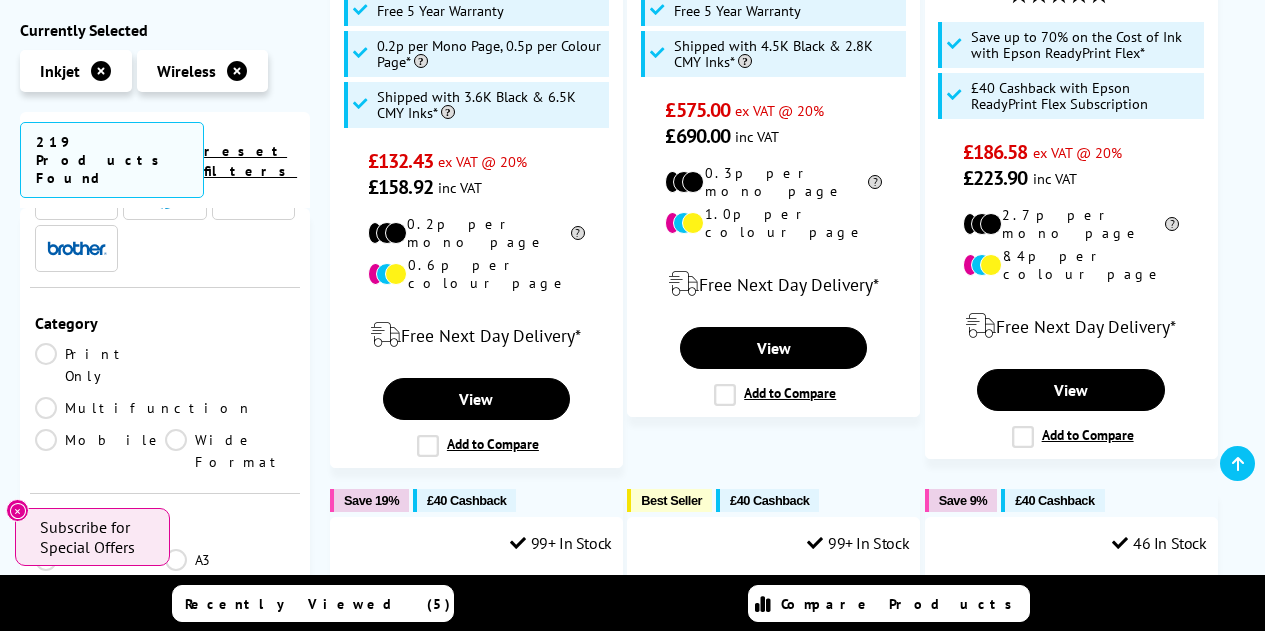 click on "A4" at bounding box center [100, 592] 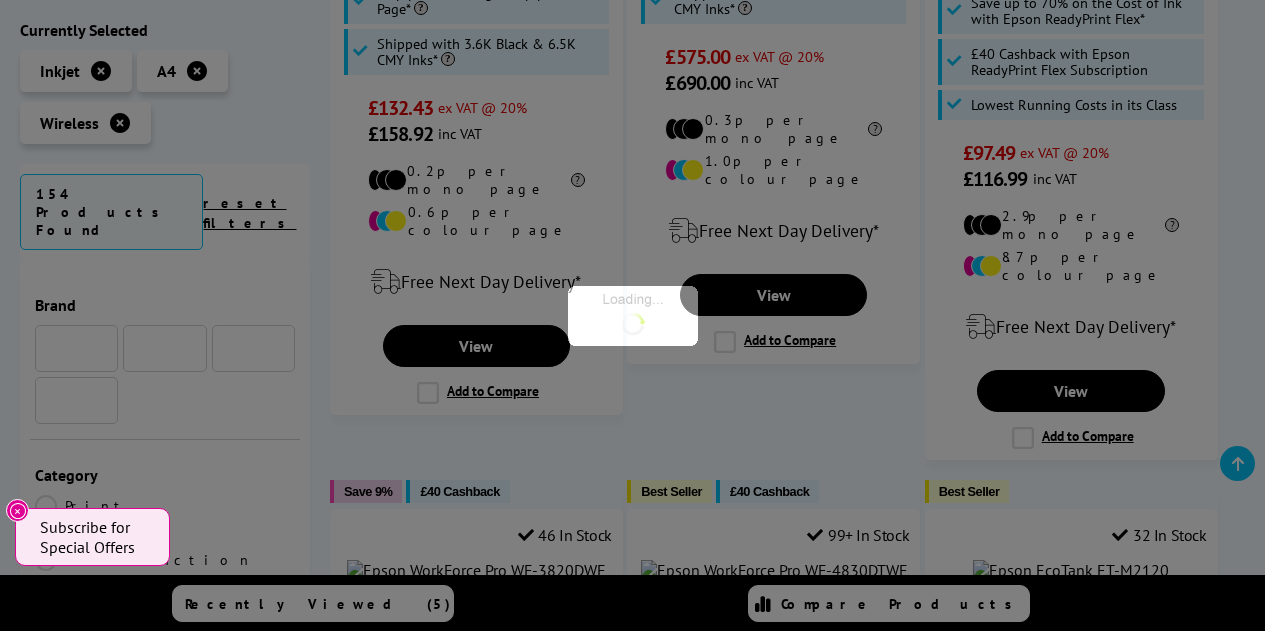 scroll, scrollTop: 100, scrollLeft: 0, axis: vertical 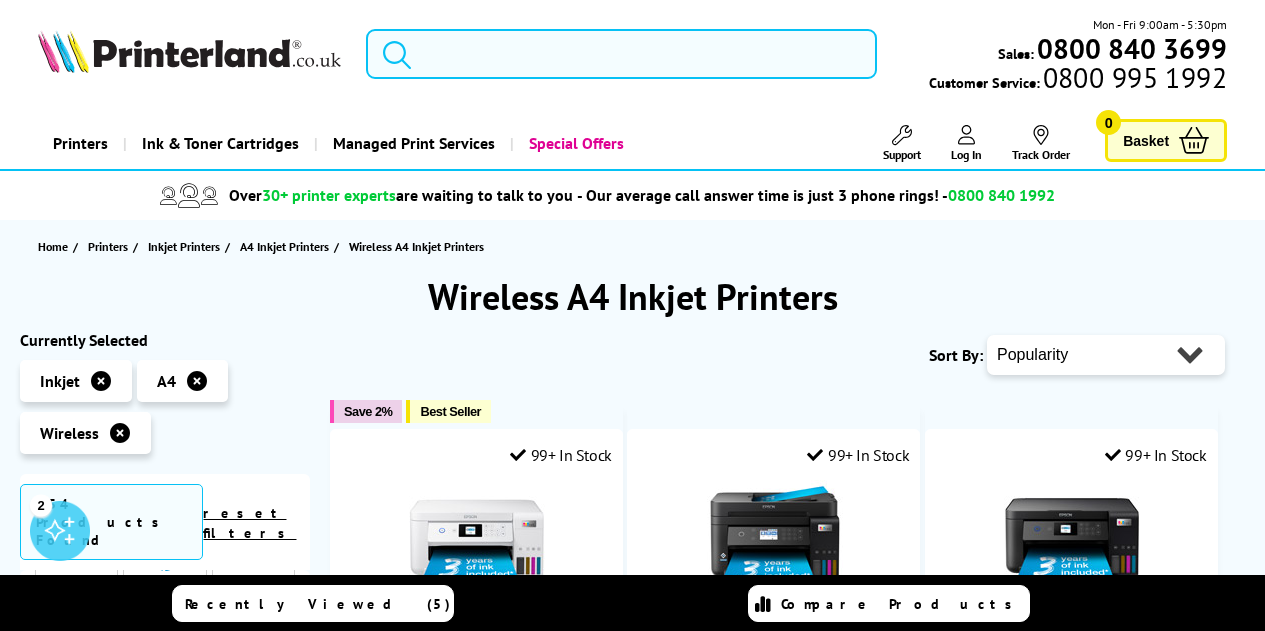 click at bounding box center (621, 54) 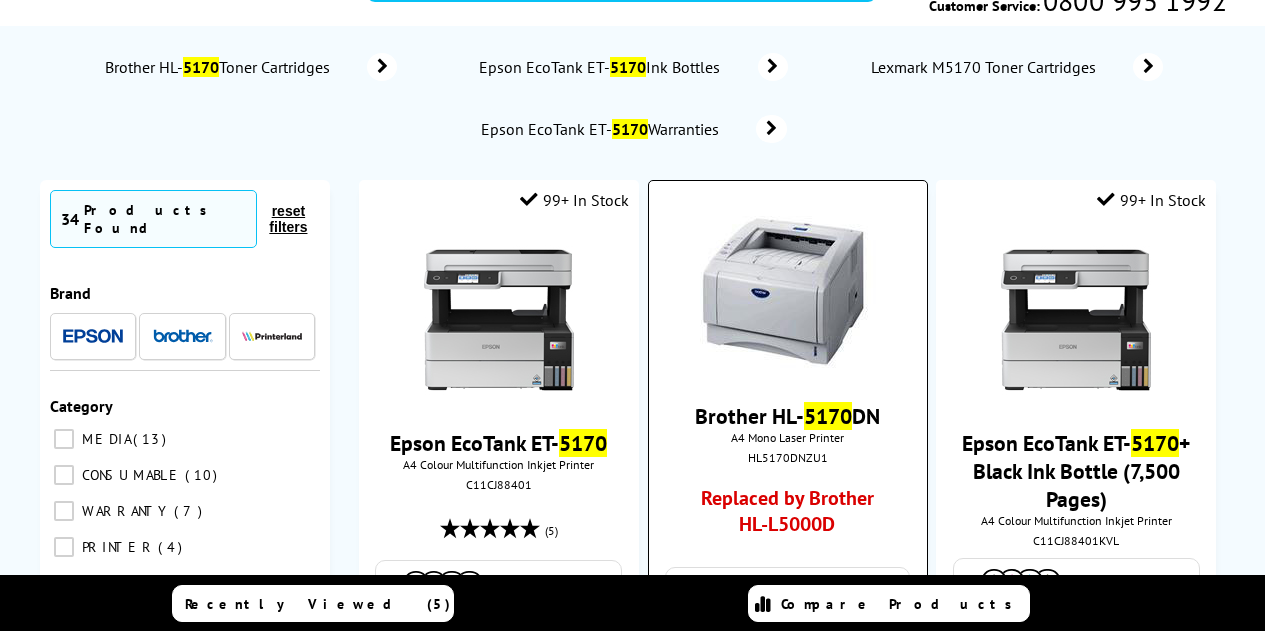 scroll, scrollTop: 0, scrollLeft: 0, axis: both 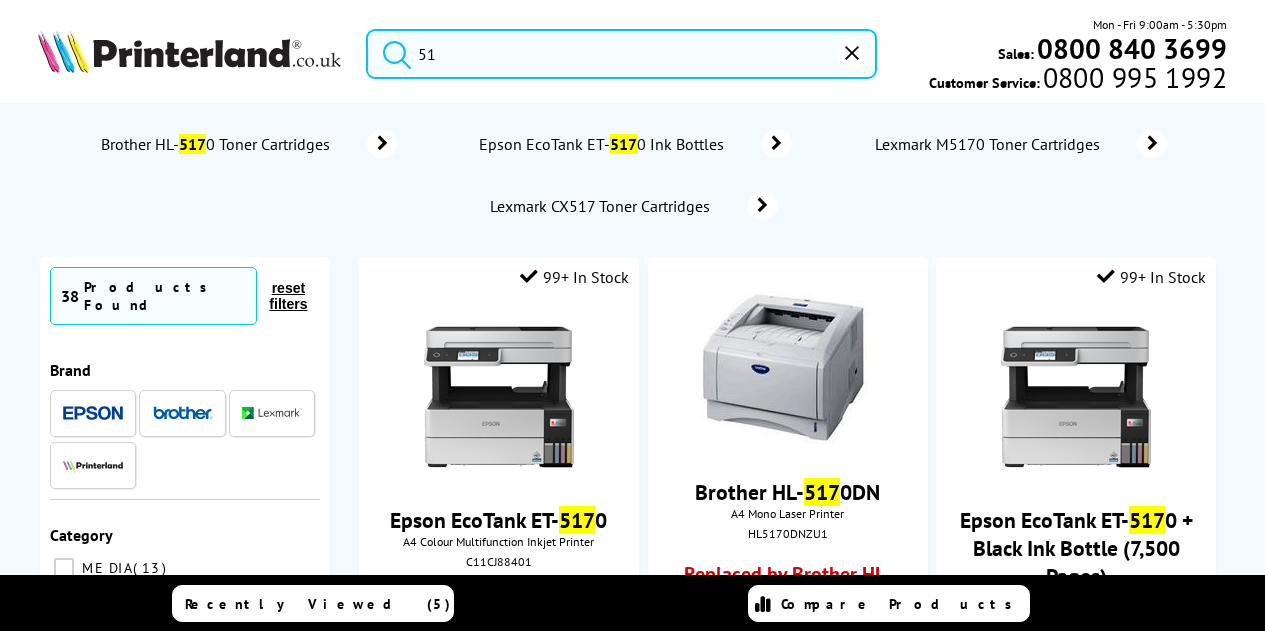 type on "5" 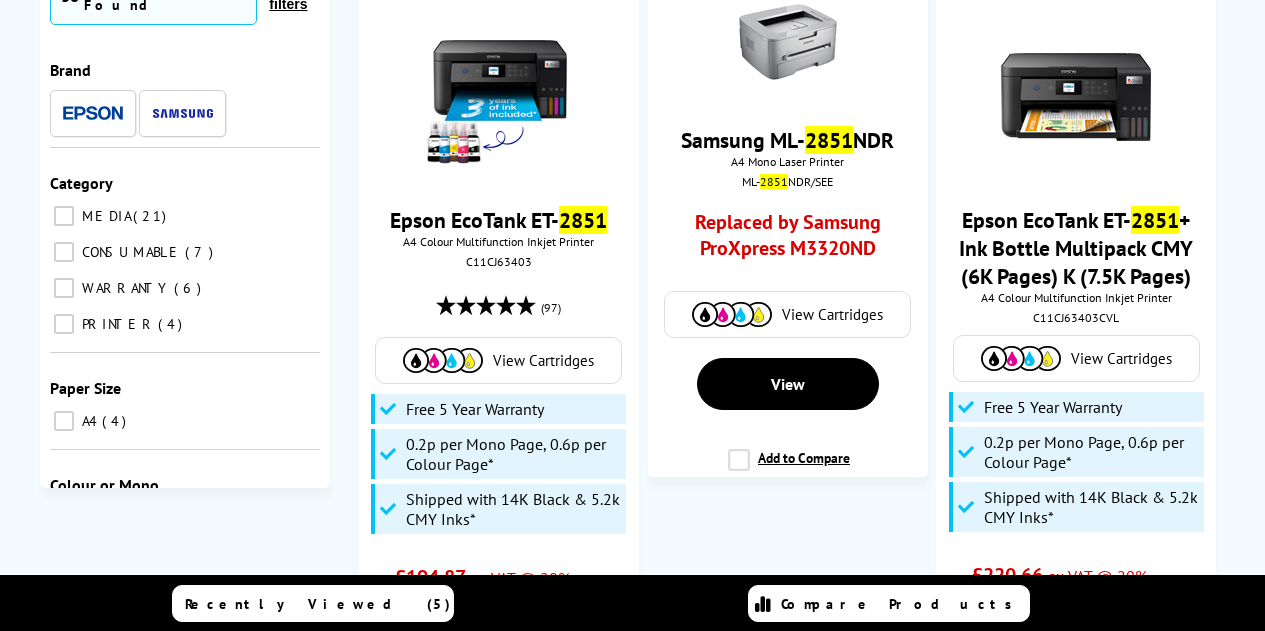 scroll, scrollTop: 299, scrollLeft: 0, axis: vertical 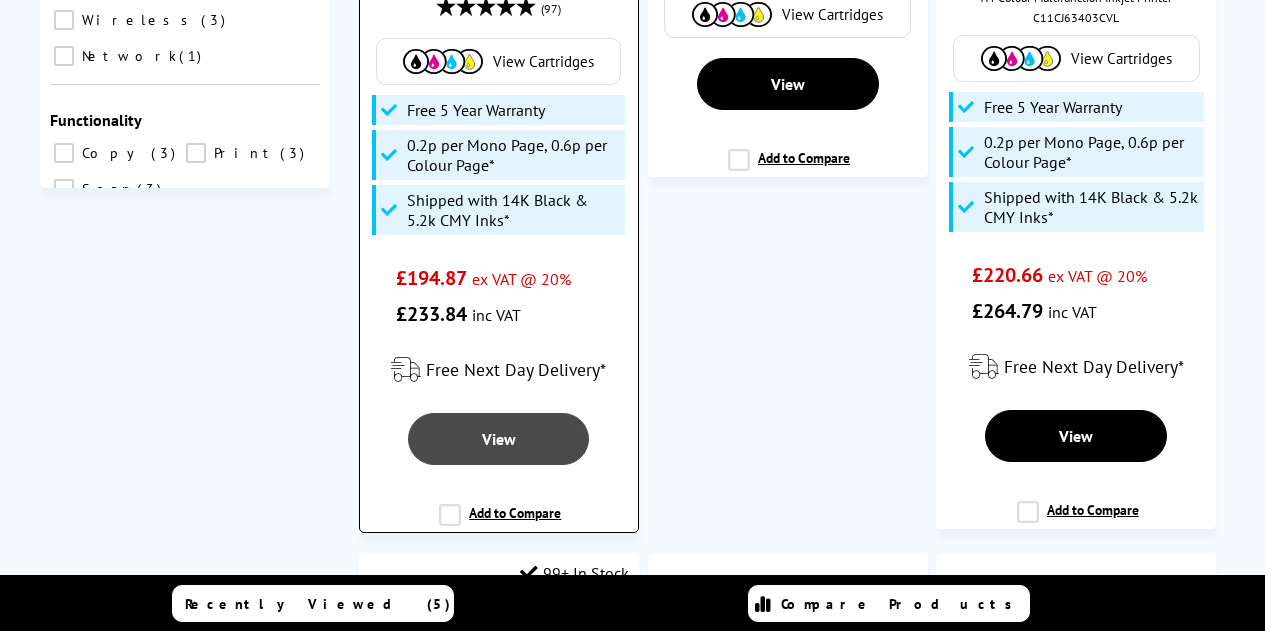 type on "2851" 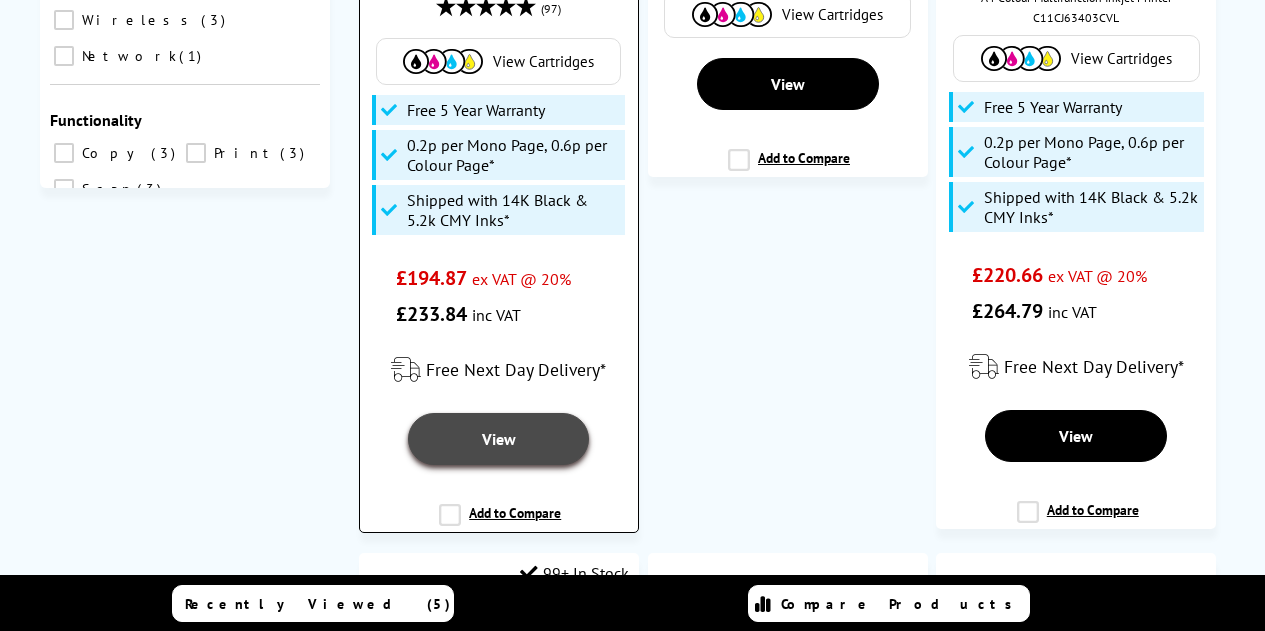 click on "View" at bounding box center (498, 439) 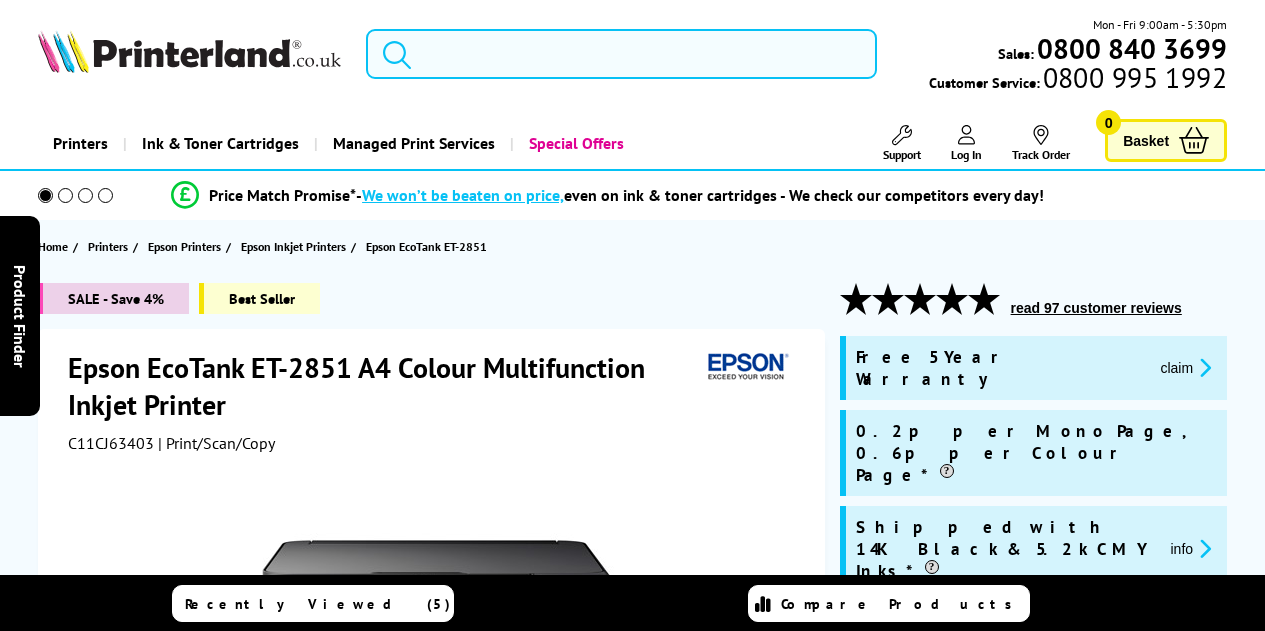 scroll, scrollTop: 0, scrollLeft: 0, axis: both 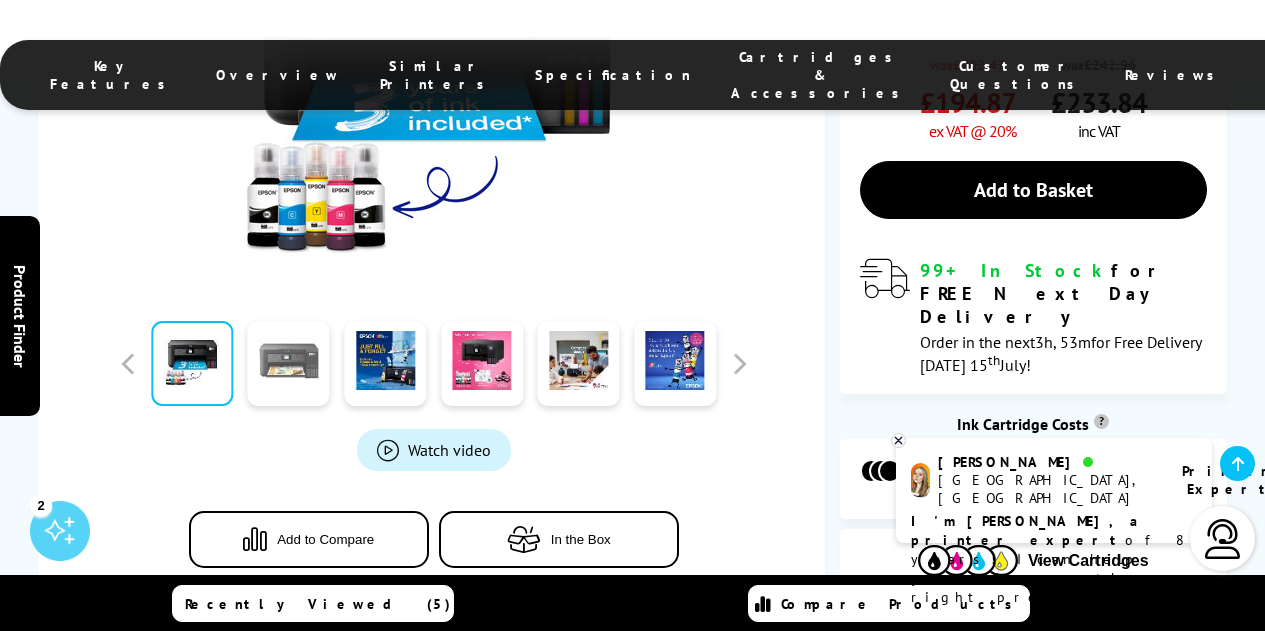 click at bounding box center [289, 363] 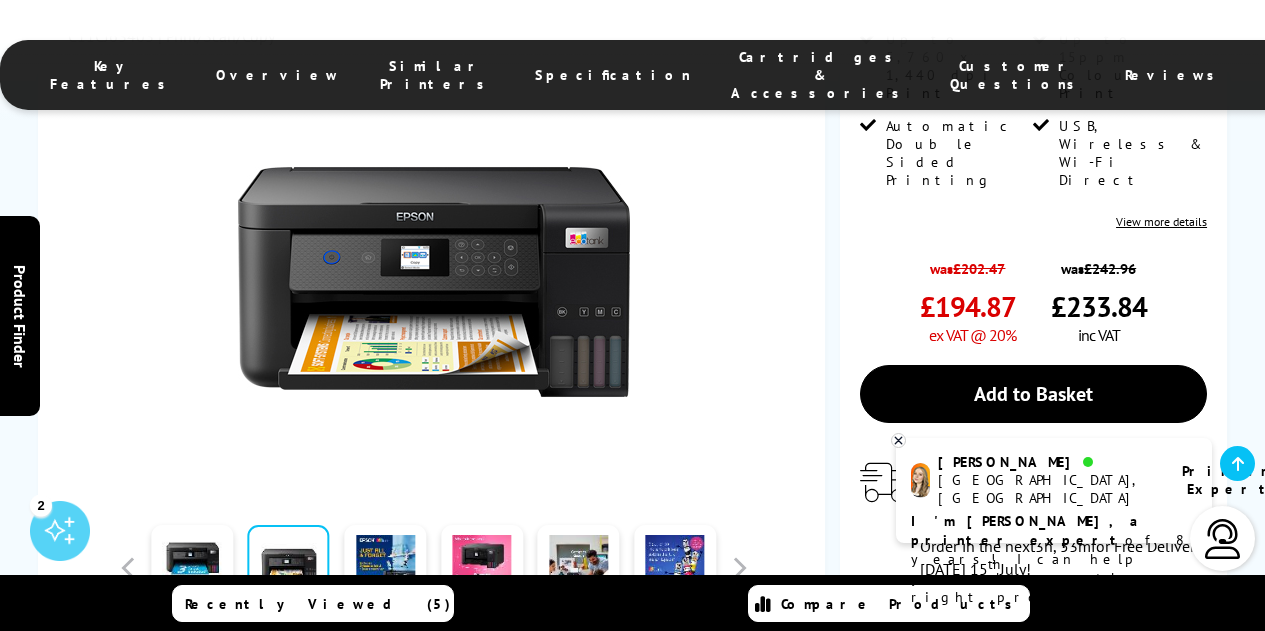 scroll, scrollTop: 500, scrollLeft: 0, axis: vertical 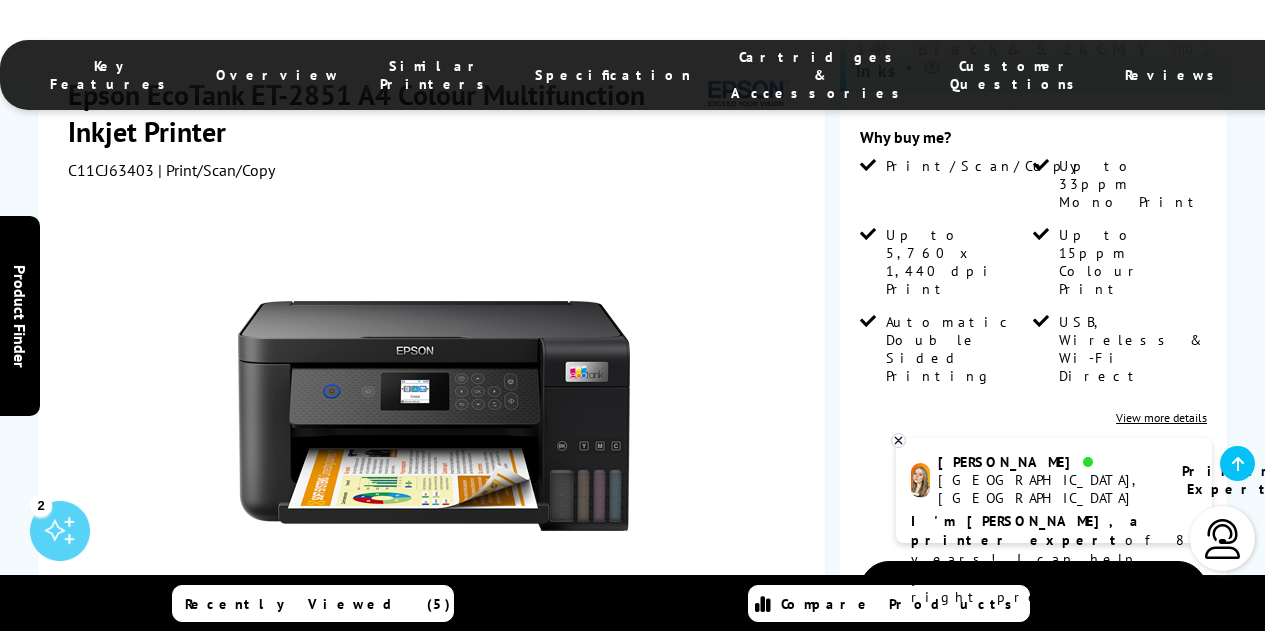 click at bounding box center [192, 702] 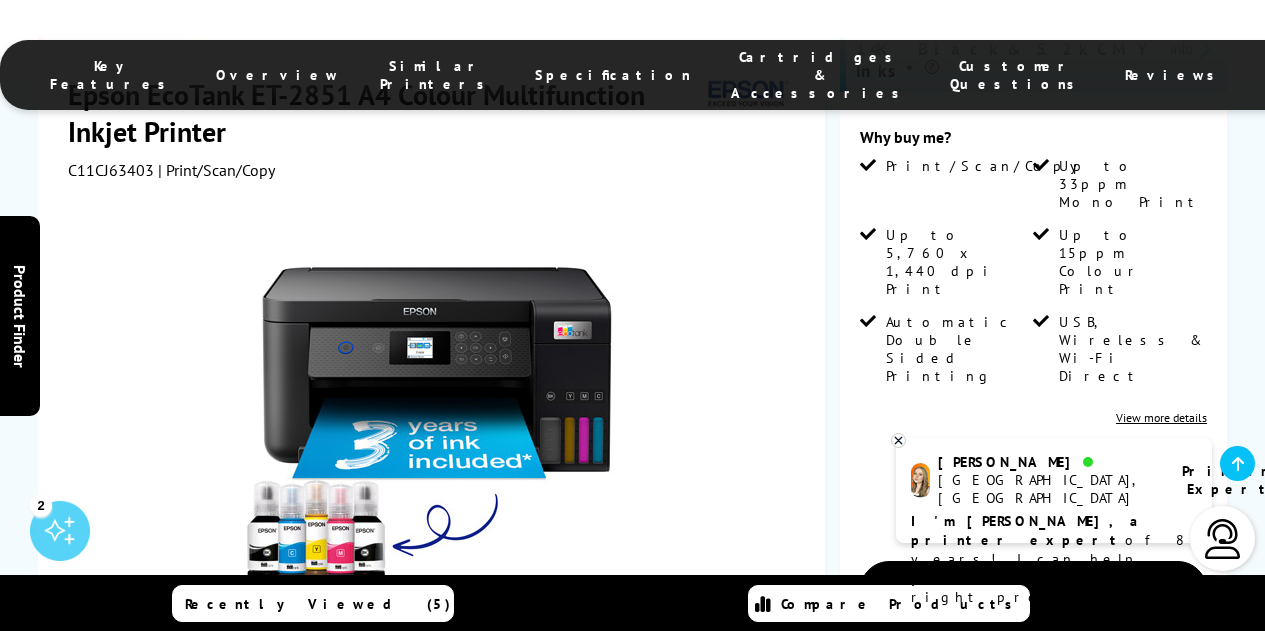 click at bounding box center [385, 702] 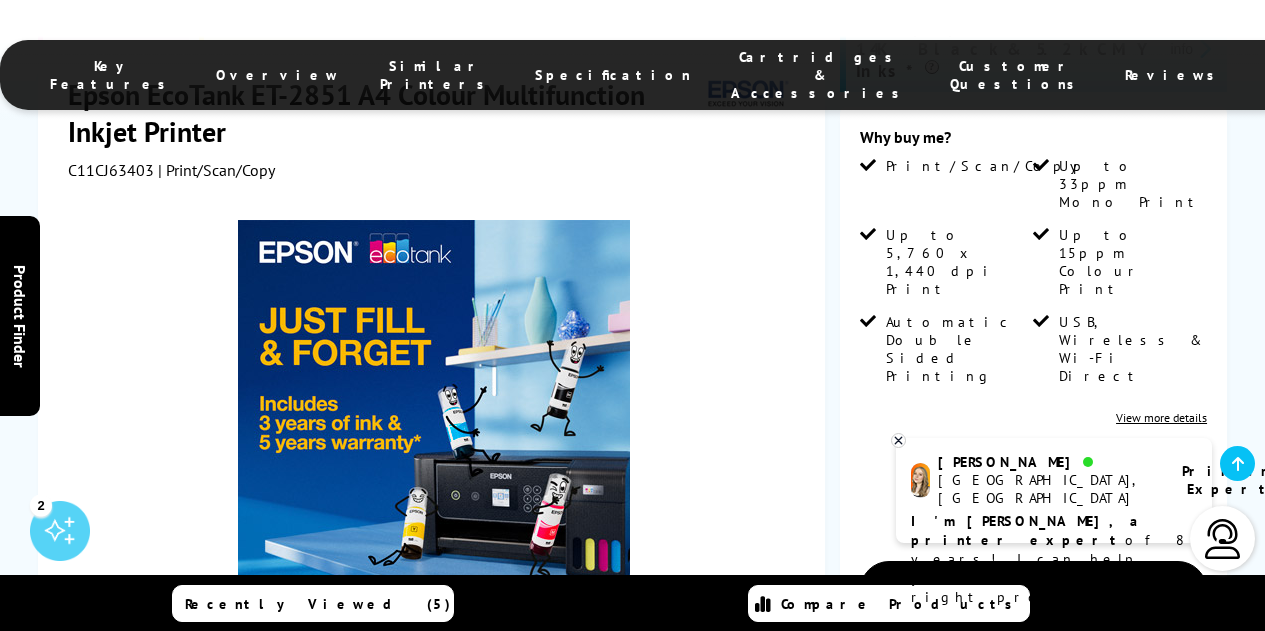 click at bounding box center (482, 702) 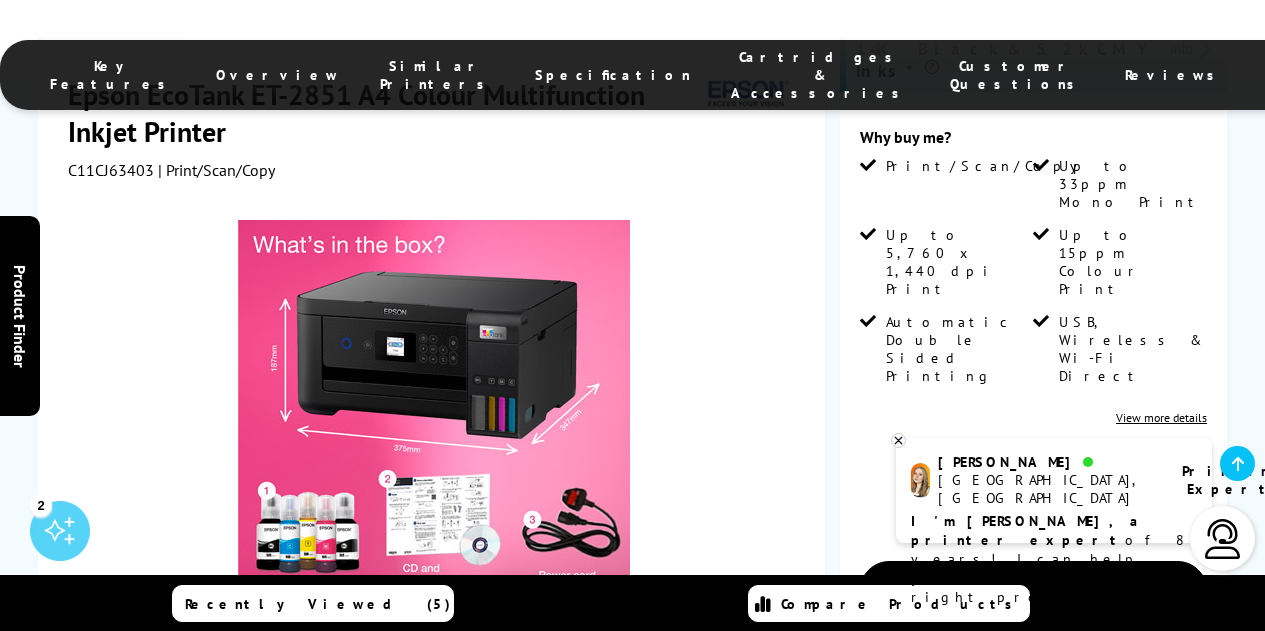 click at bounding box center [579, 702] 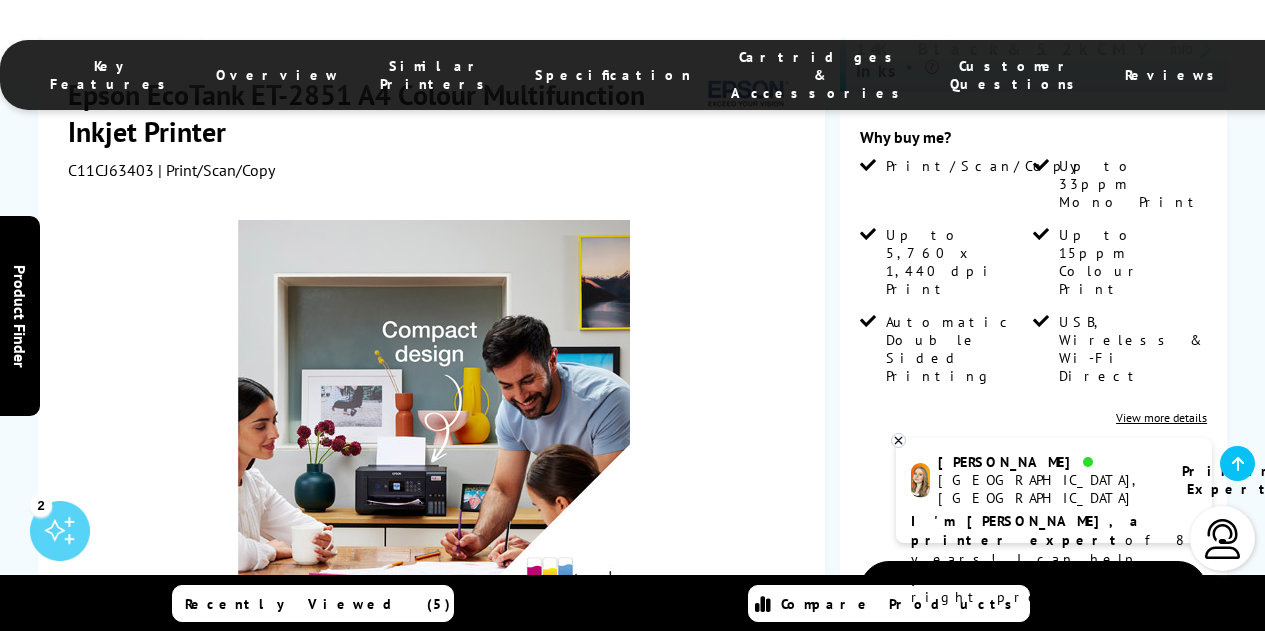 click at bounding box center [675, 702] 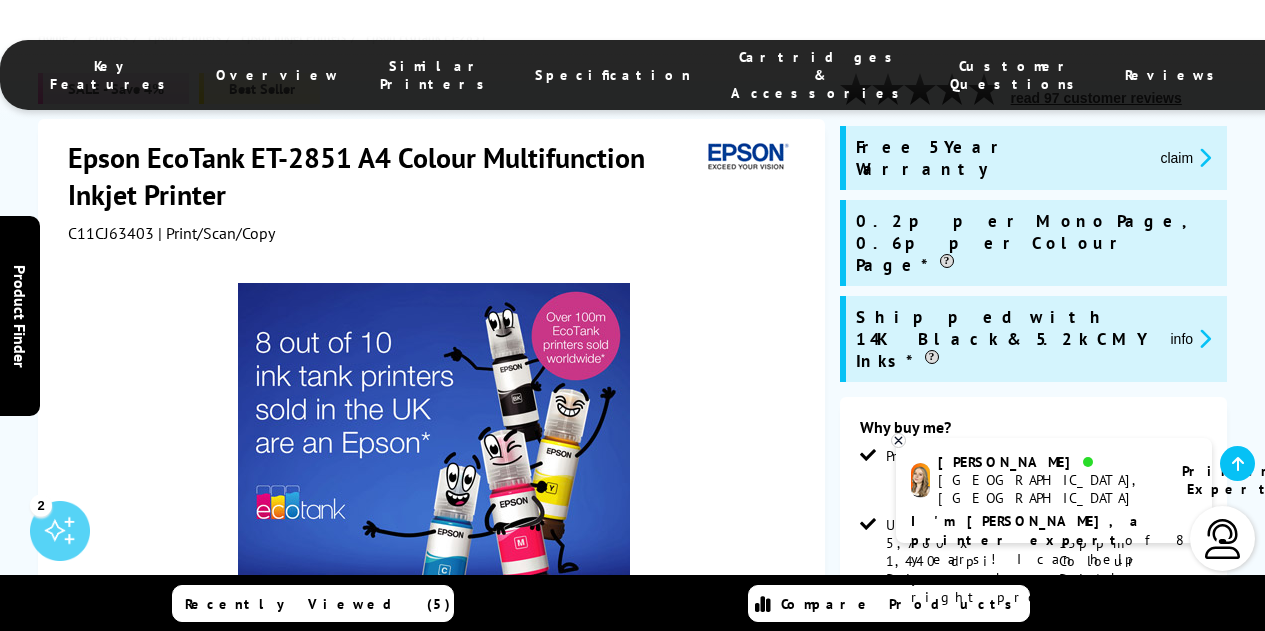 scroll, scrollTop: 0, scrollLeft: 0, axis: both 